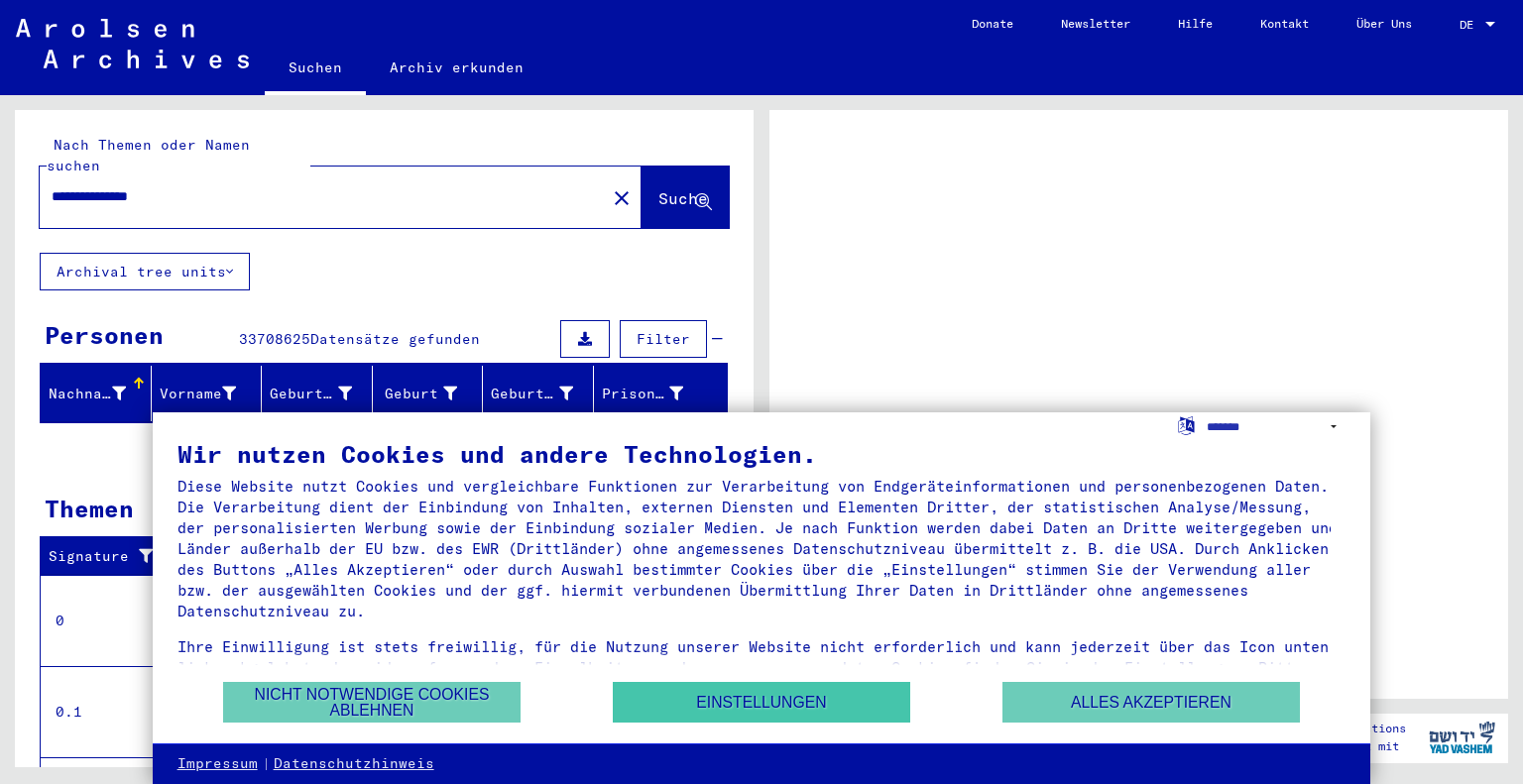 scroll, scrollTop: 0, scrollLeft: 0, axis: both 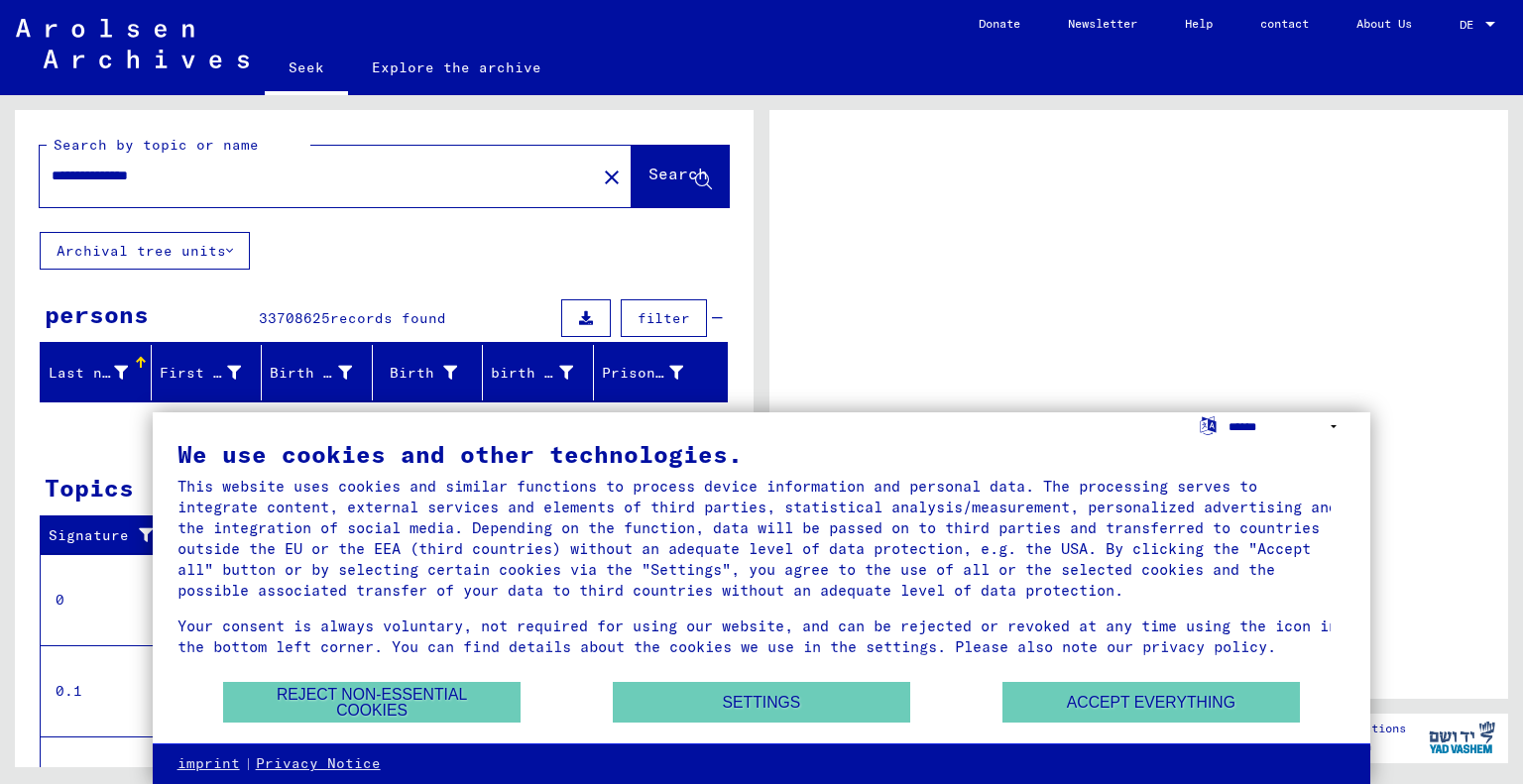 click on "**********" at bounding box center (1287, 426) 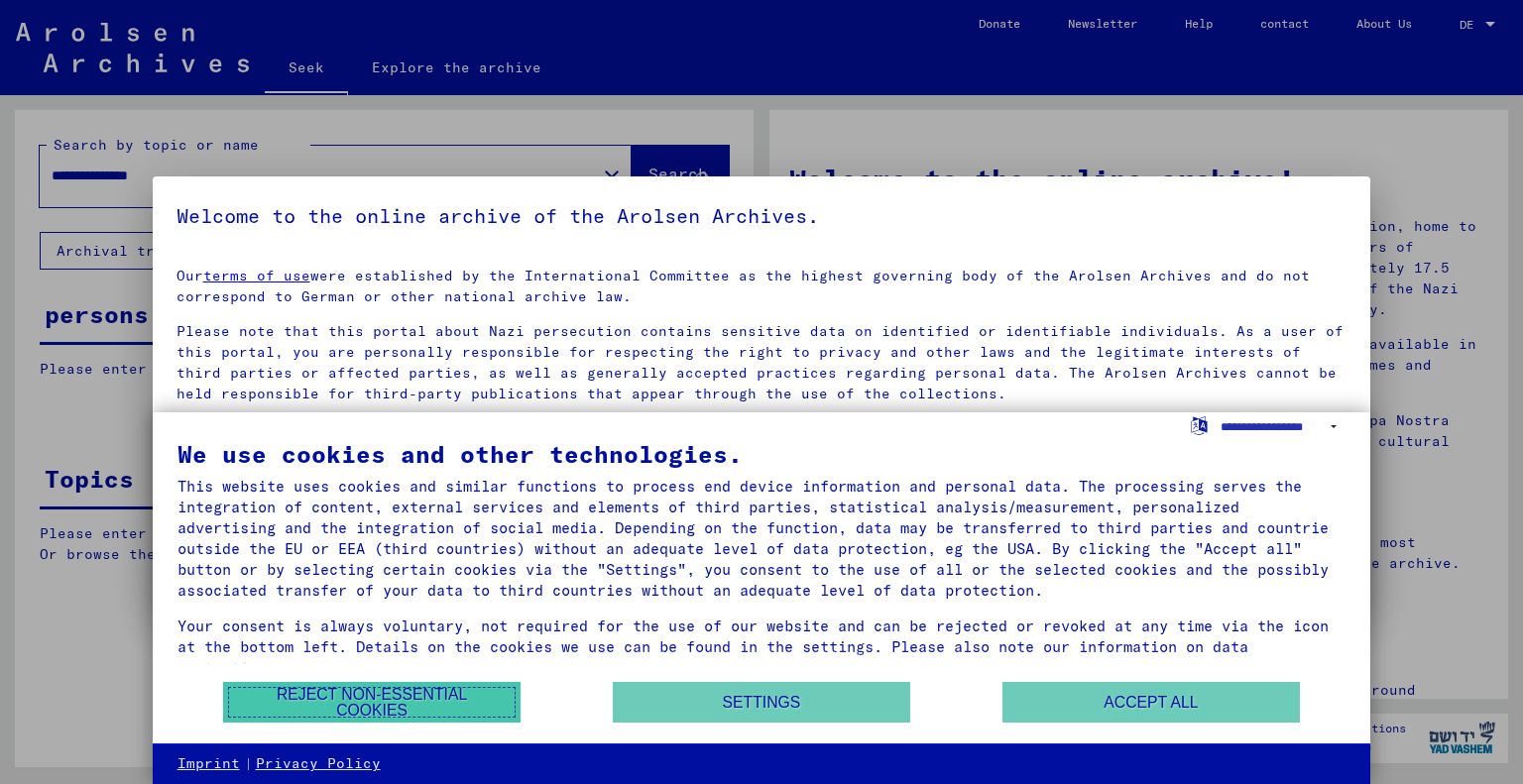 click on "Reject non-essential cookies" at bounding box center (372, 702) 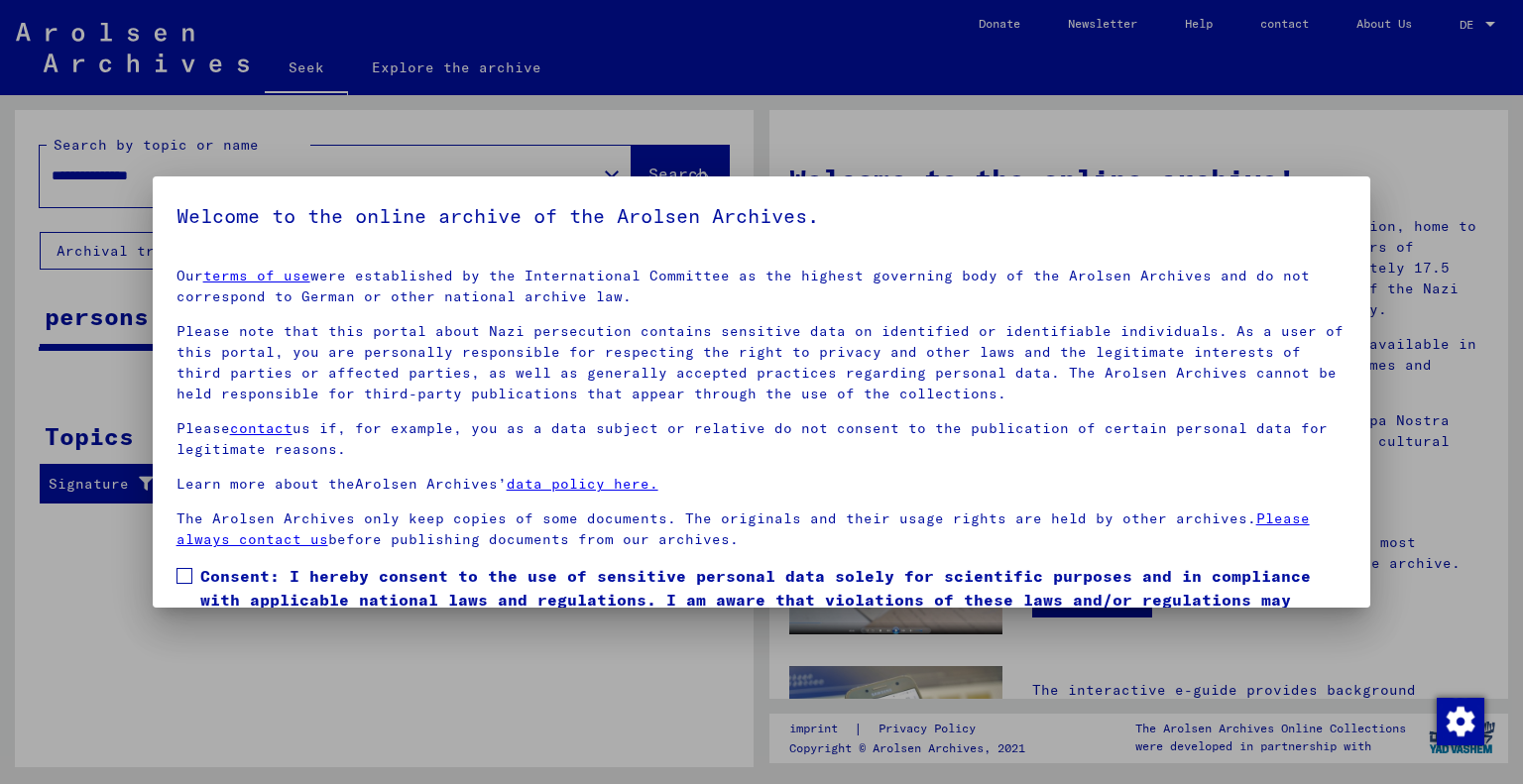 scroll, scrollTop: 98, scrollLeft: 0, axis: vertical 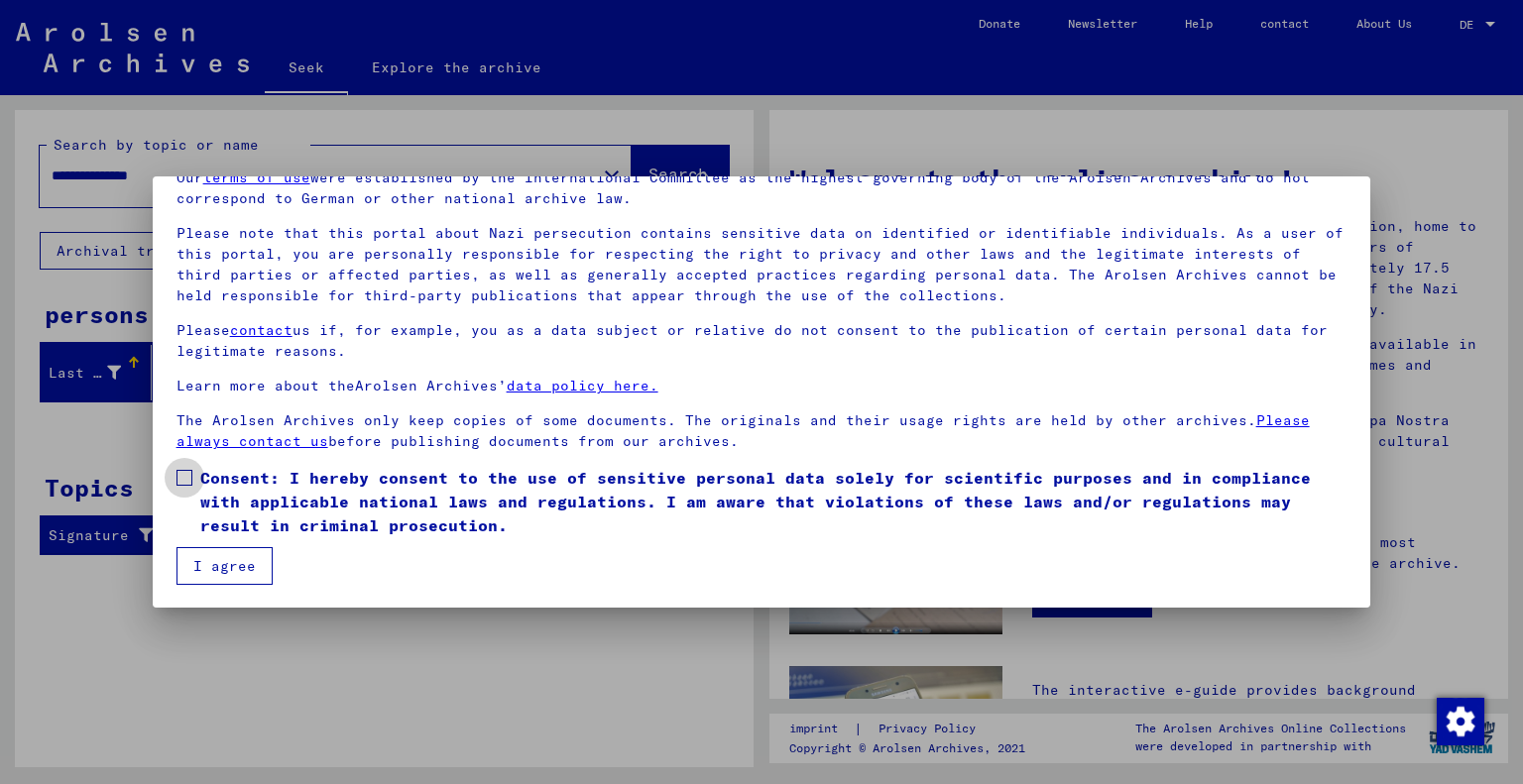 click at bounding box center [184, 478] 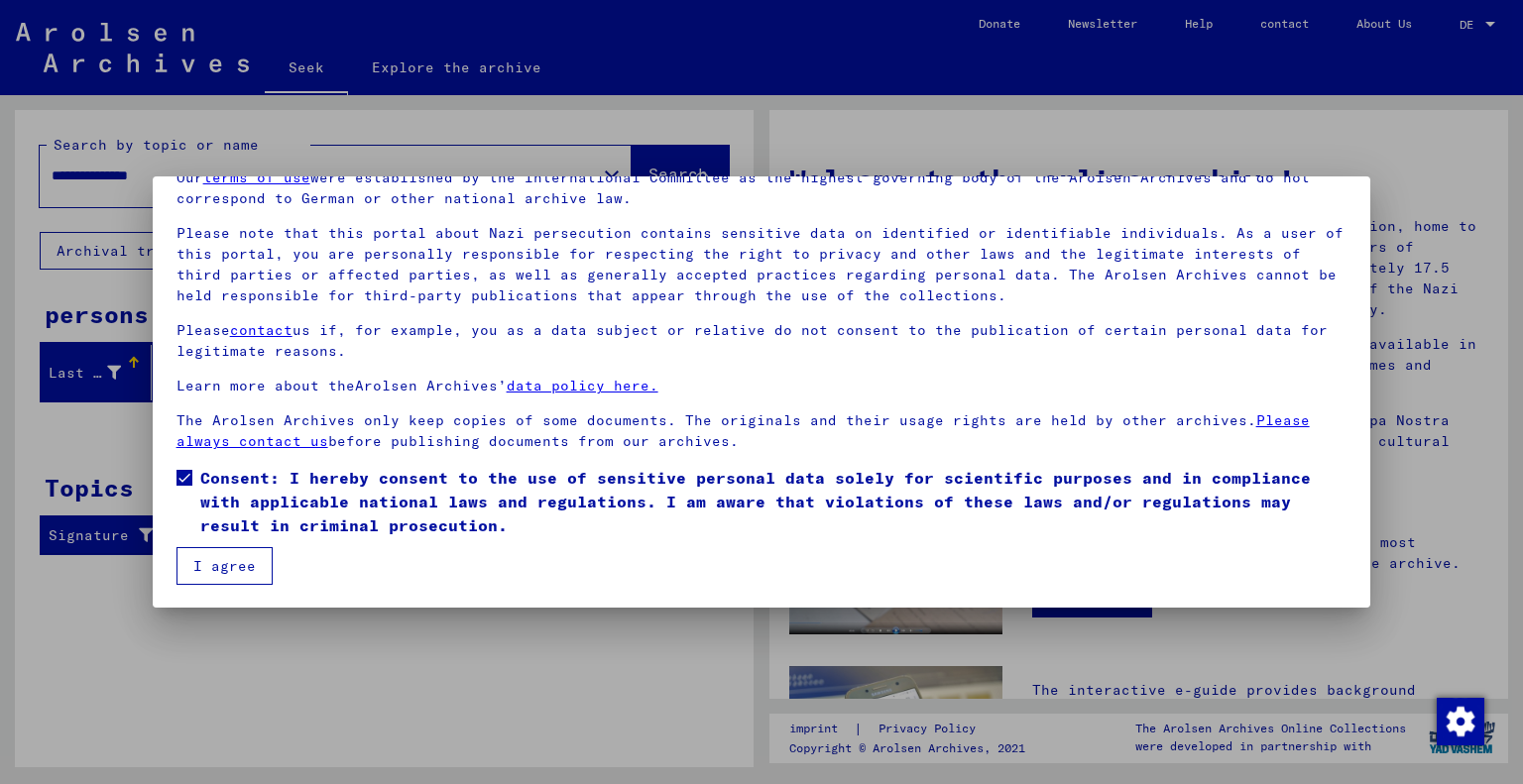 click on "I agree" at bounding box center (224, 566) 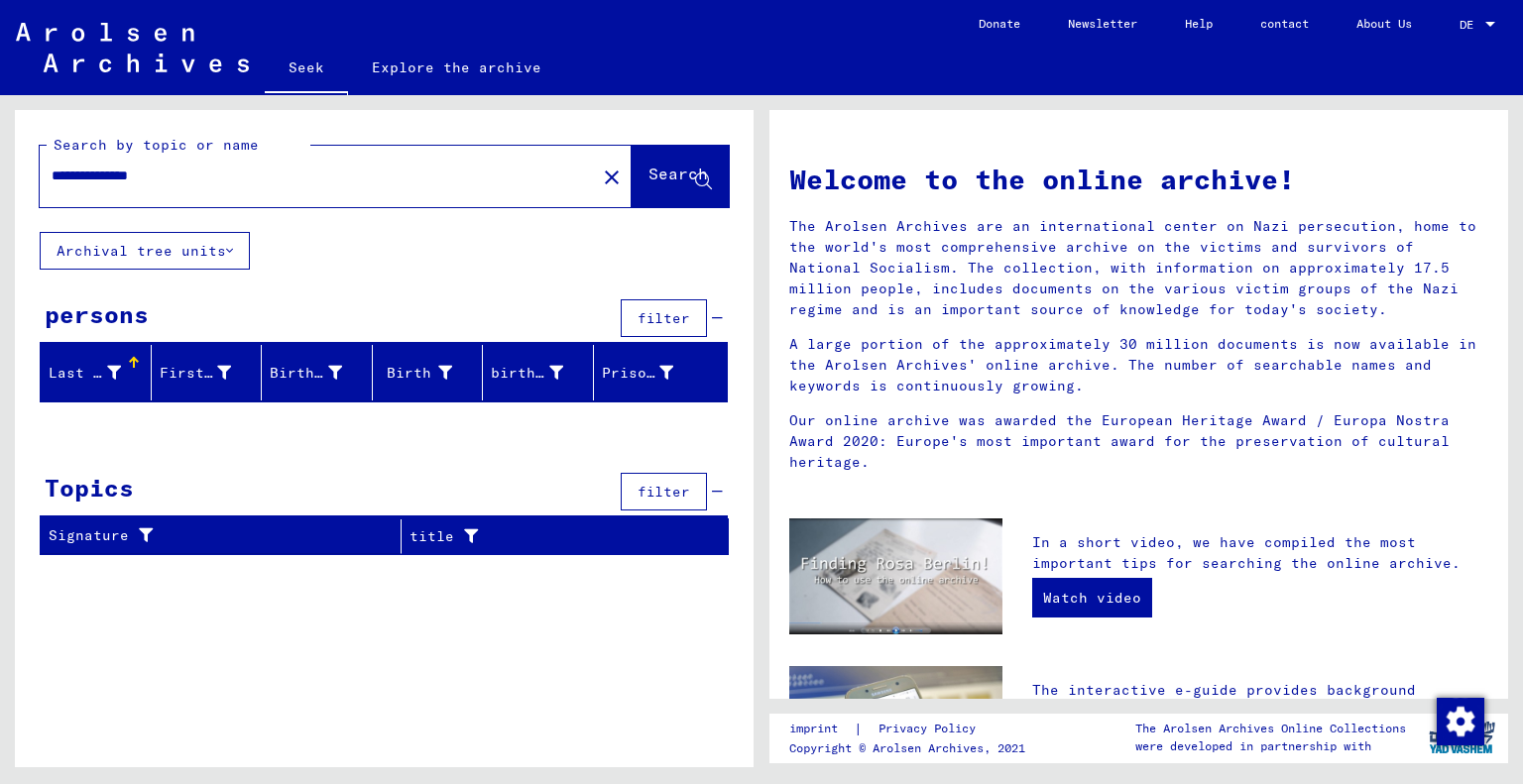 drag, startPoint x: 114, startPoint y: 177, endPoint x: 32, endPoint y: 184, distance: 82.298238 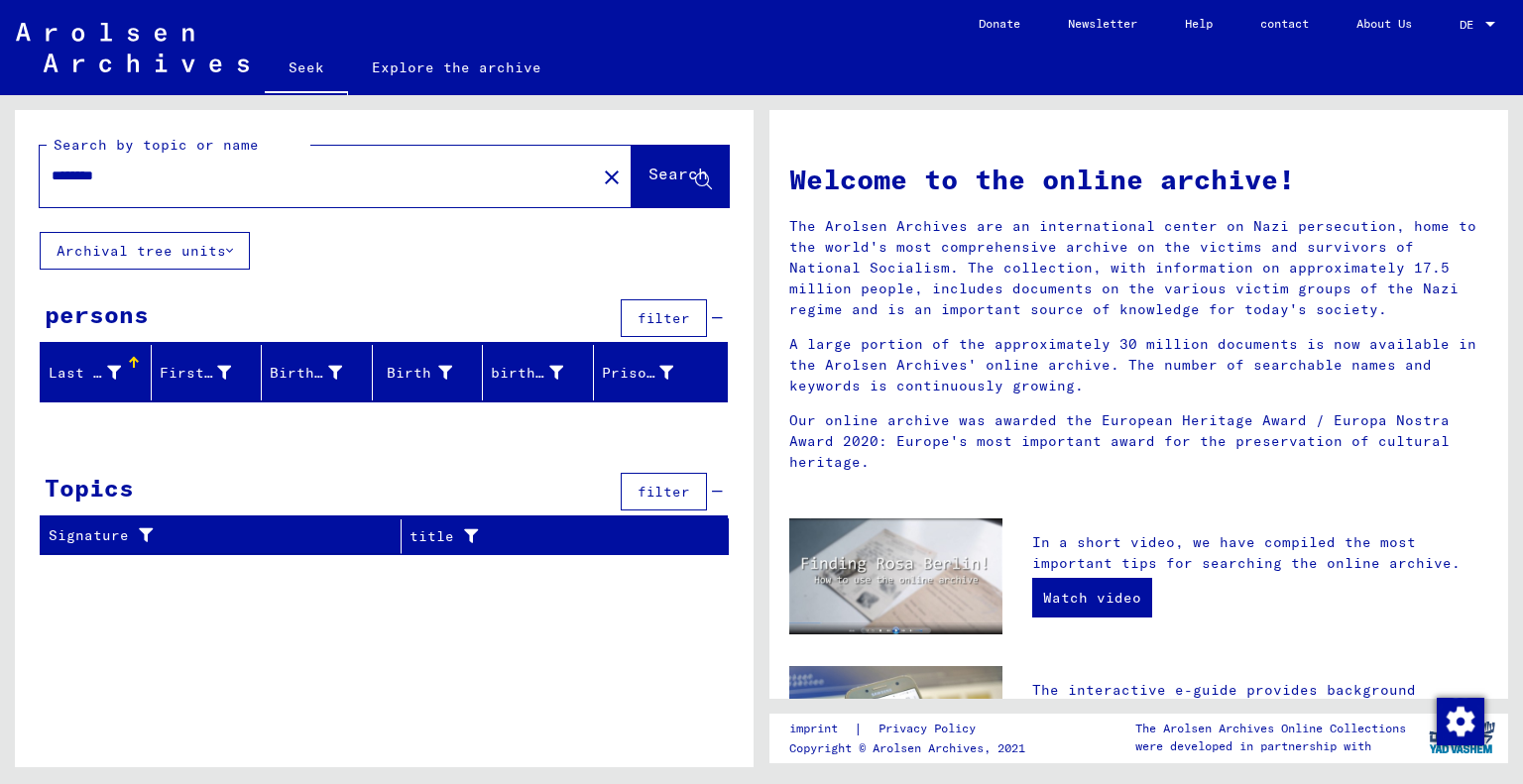 type on "********" 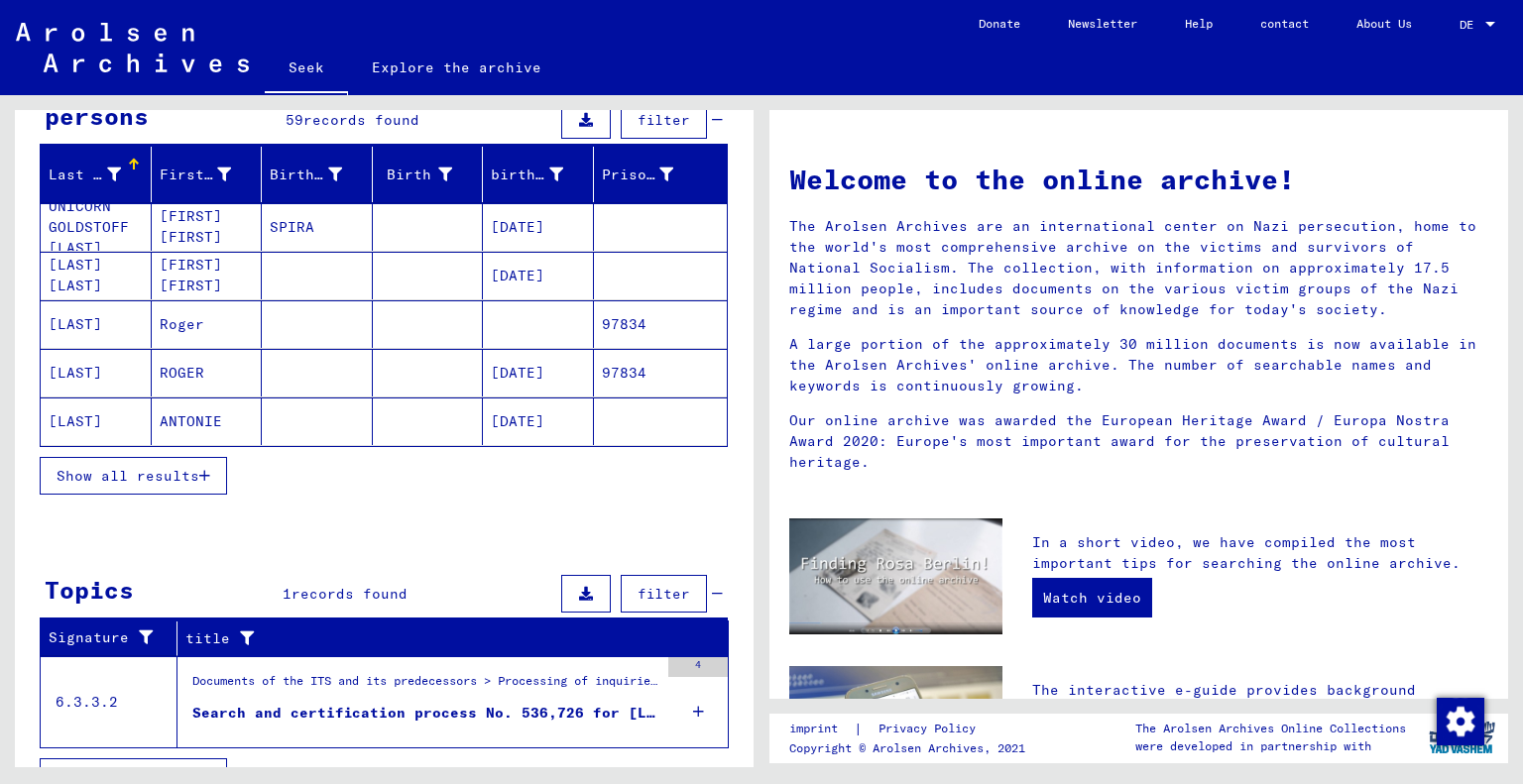 scroll, scrollTop: 198, scrollLeft: 0, axis: vertical 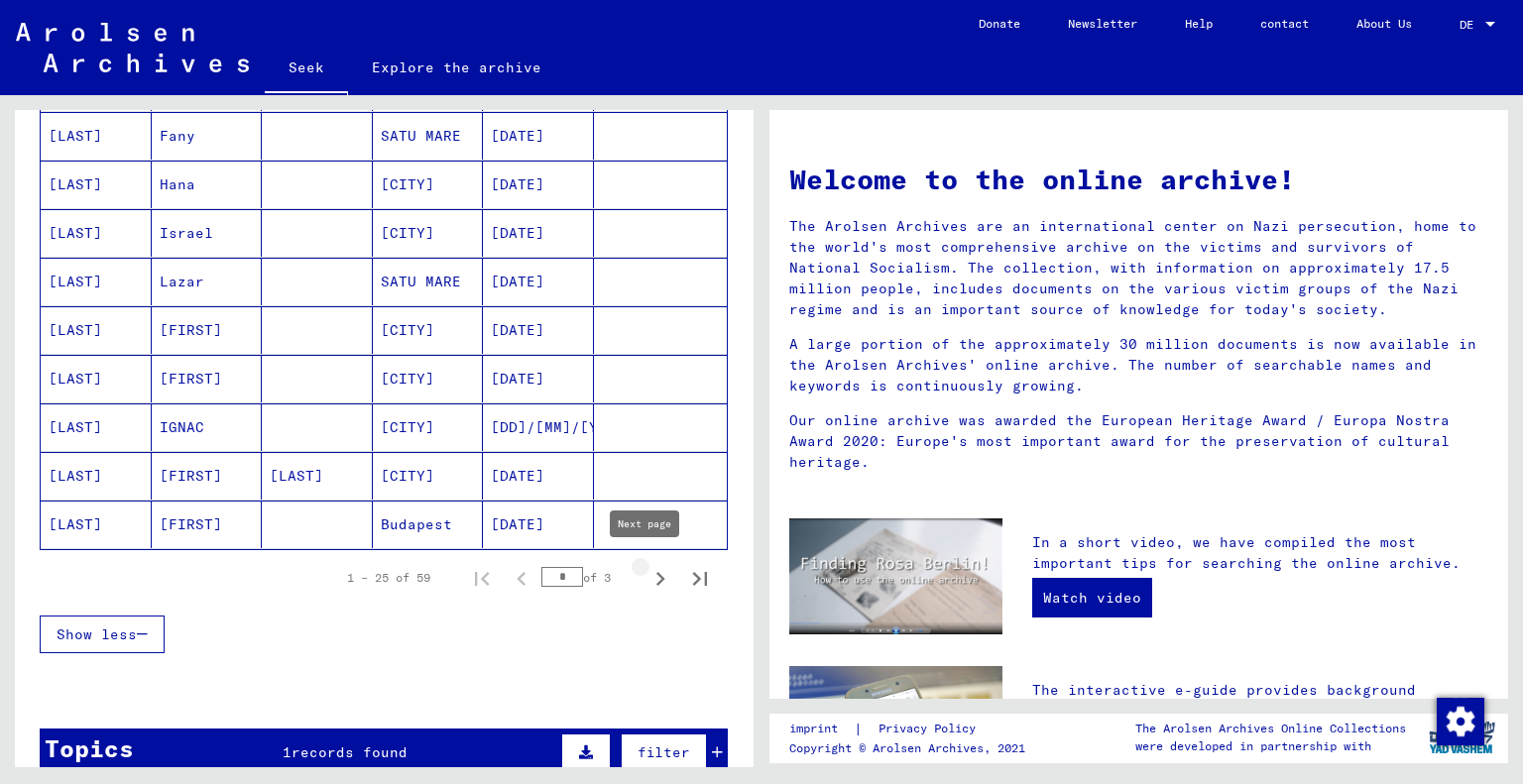 click 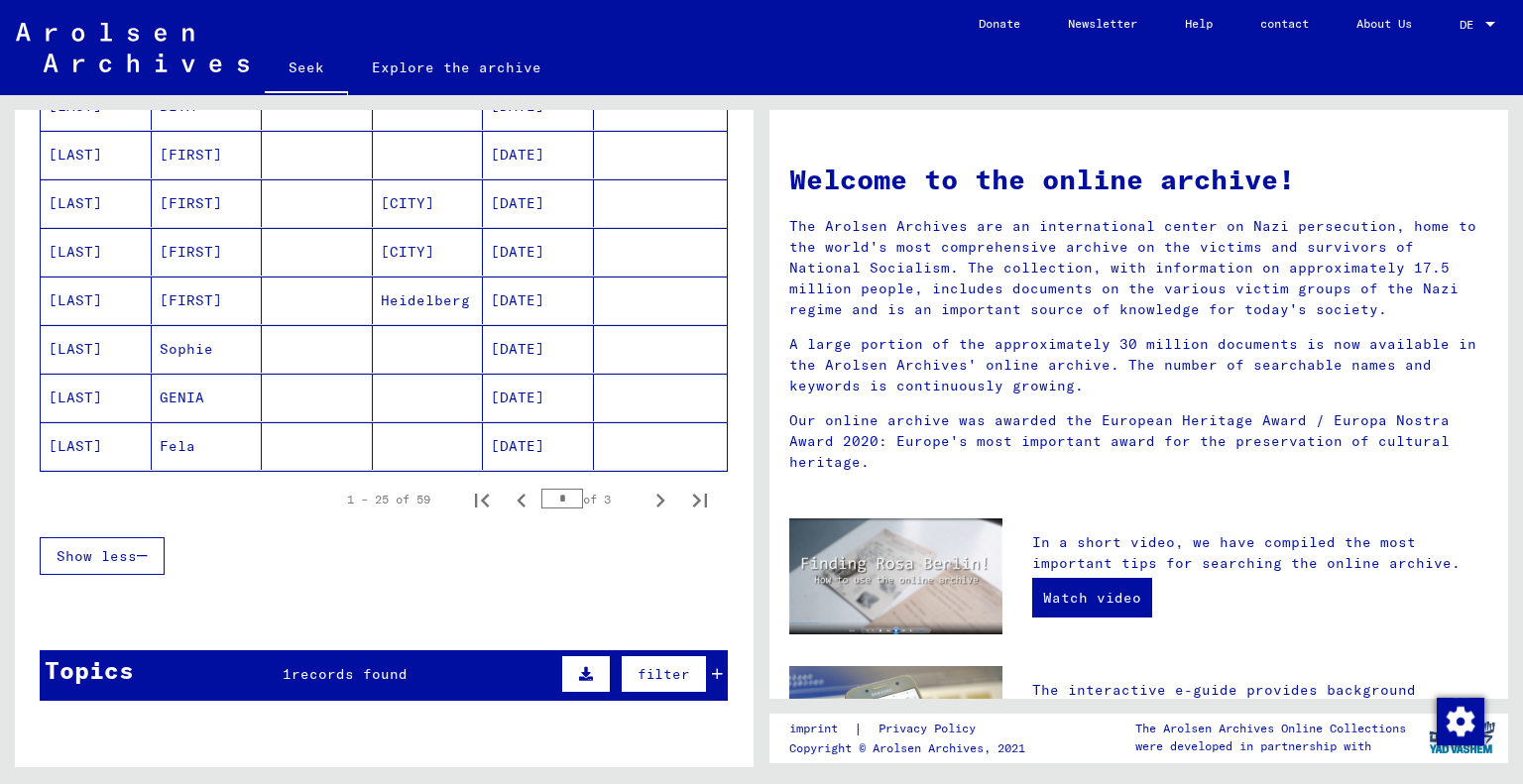 scroll, scrollTop: 1146, scrollLeft: 0, axis: vertical 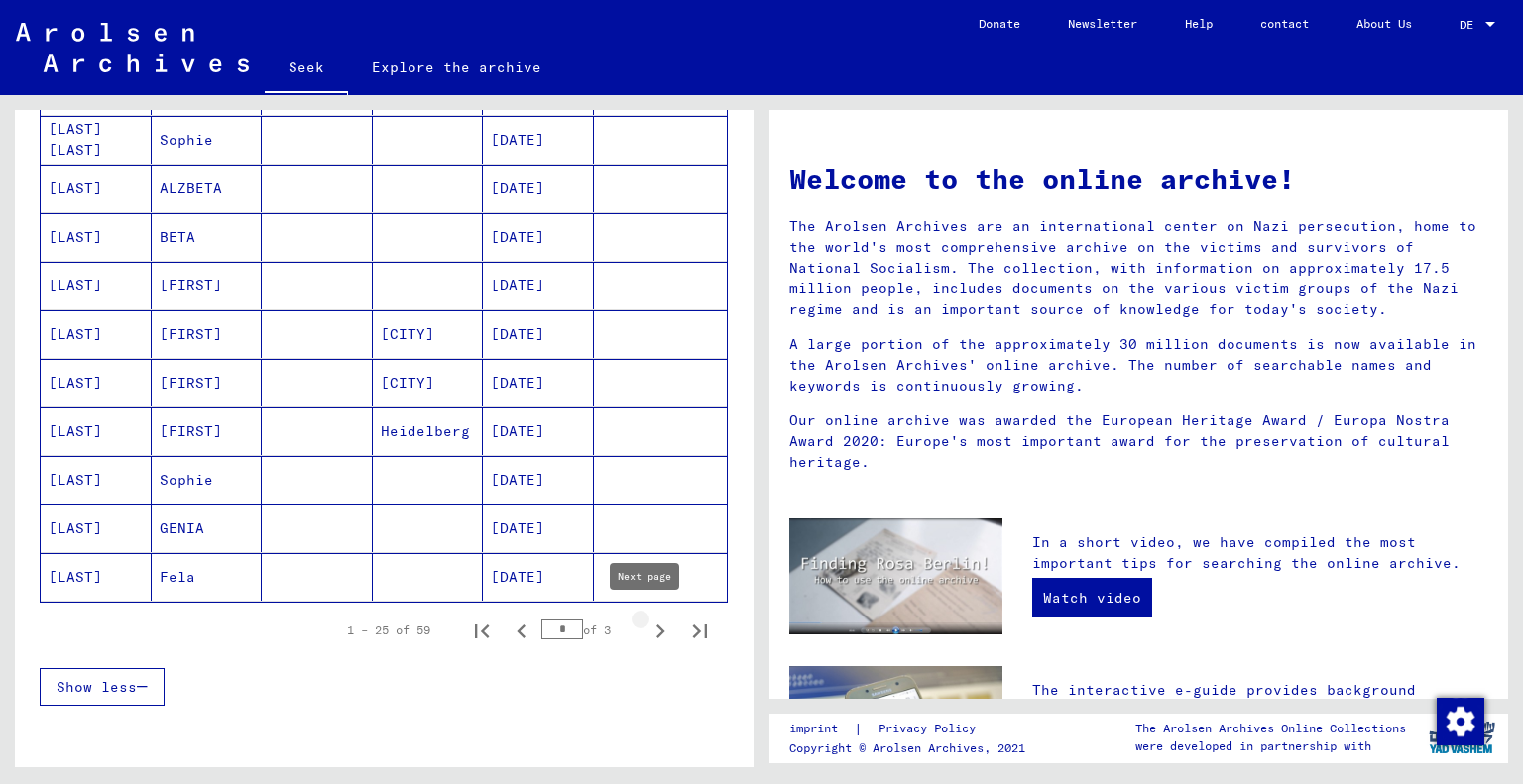 click 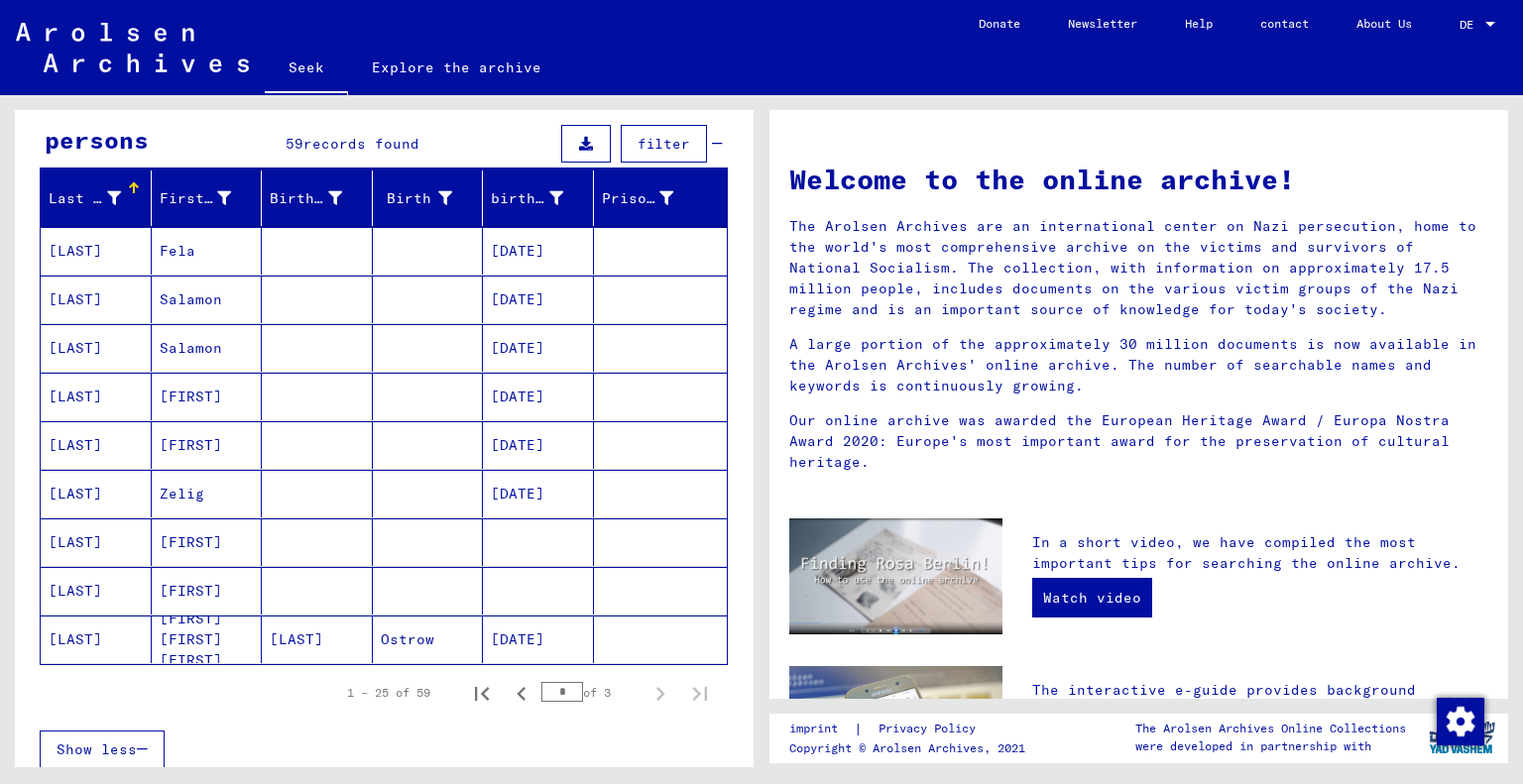 scroll, scrollTop: 0, scrollLeft: 0, axis: both 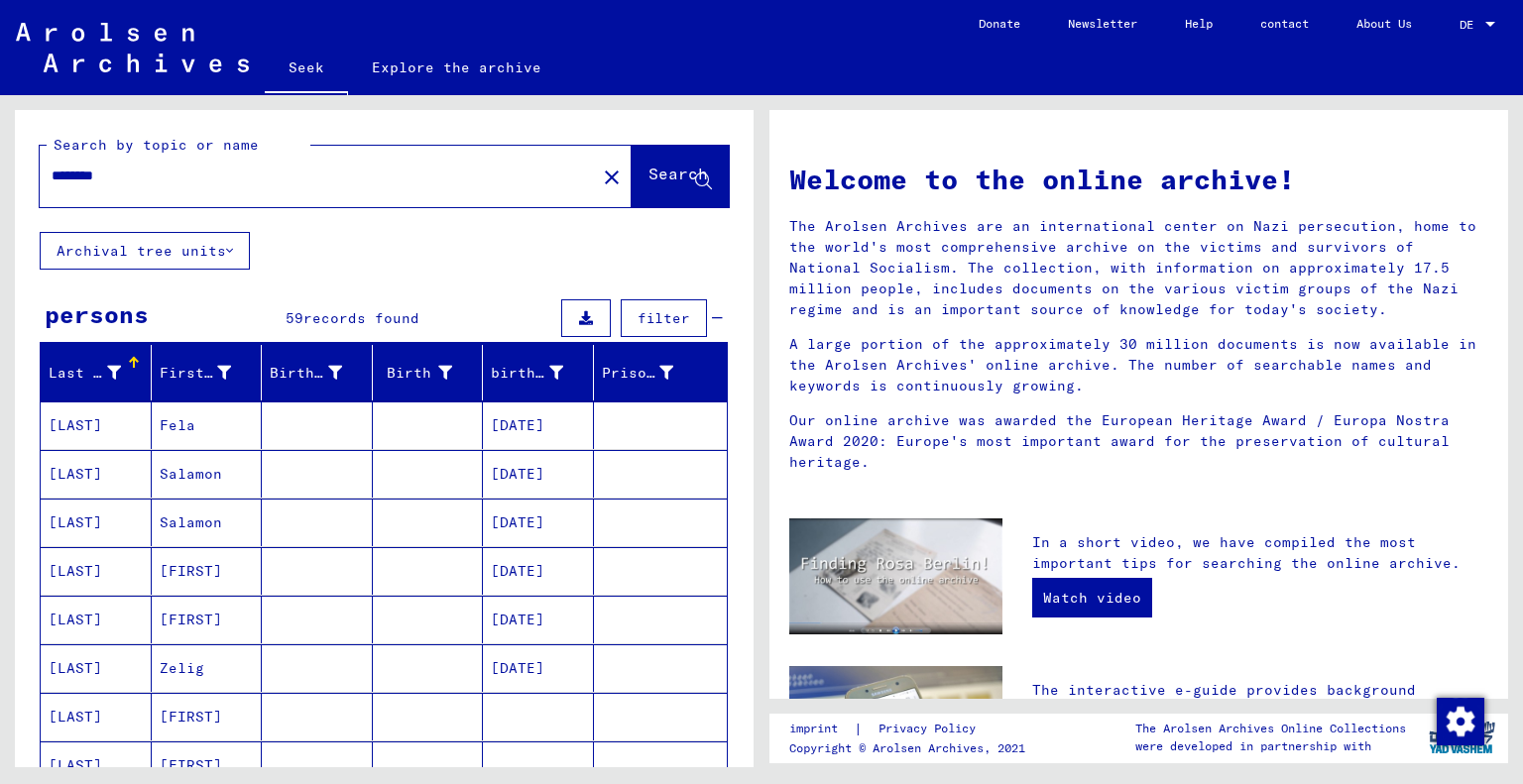 drag, startPoint x: 183, startPoint y: 168, endPoint x: 0, endPoint y: 155, distance: 183.46117 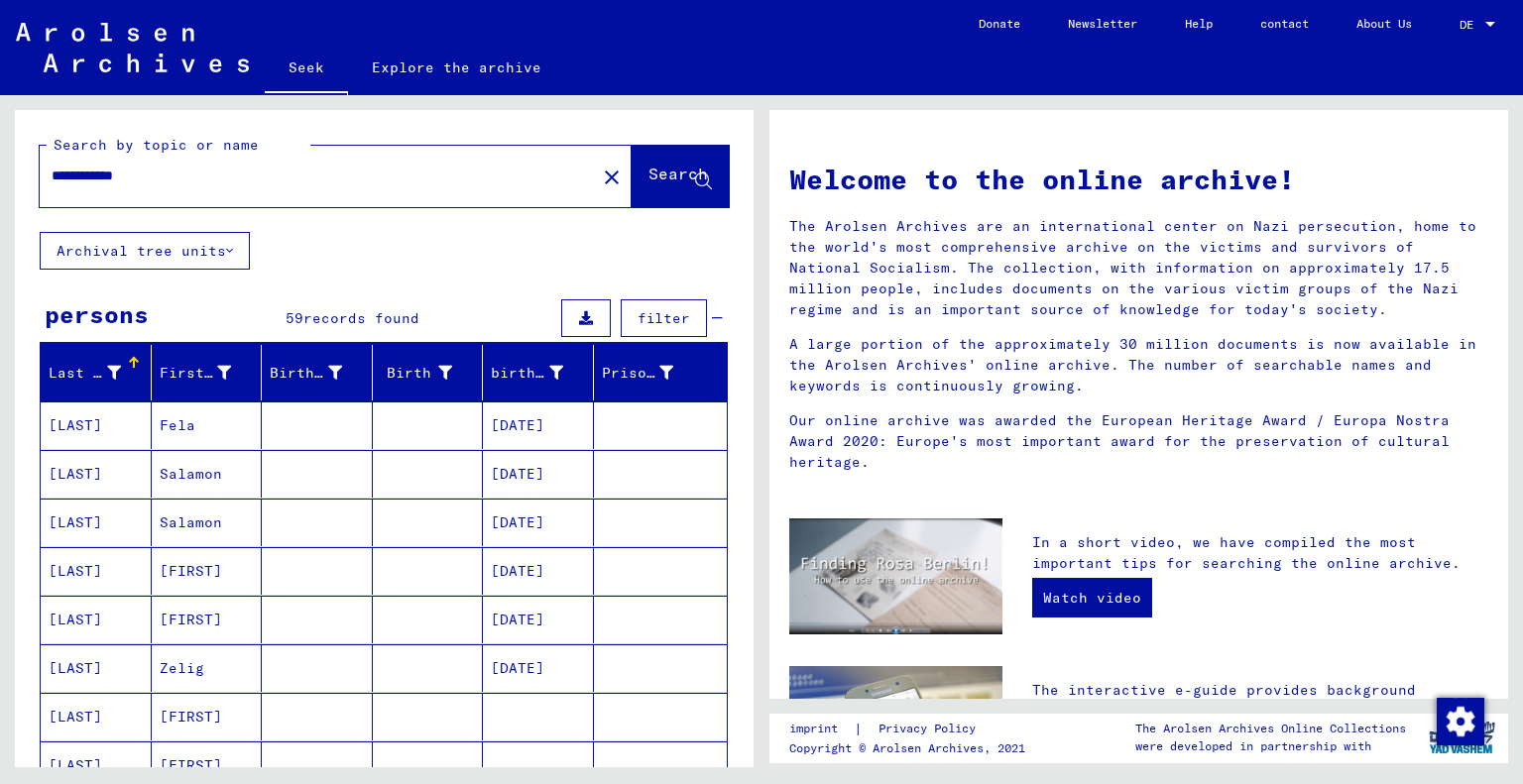 type on "**********" 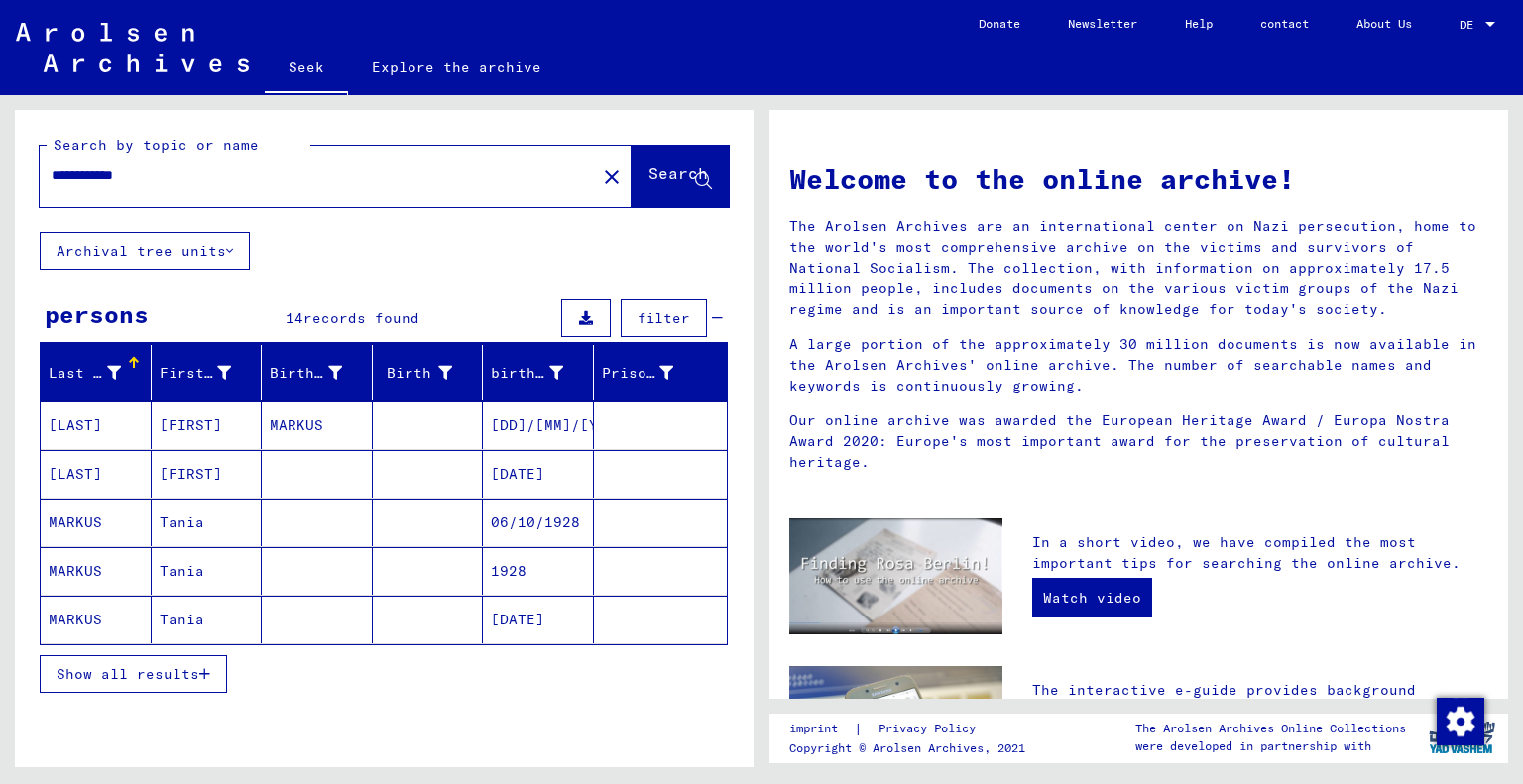 click on "Tania" 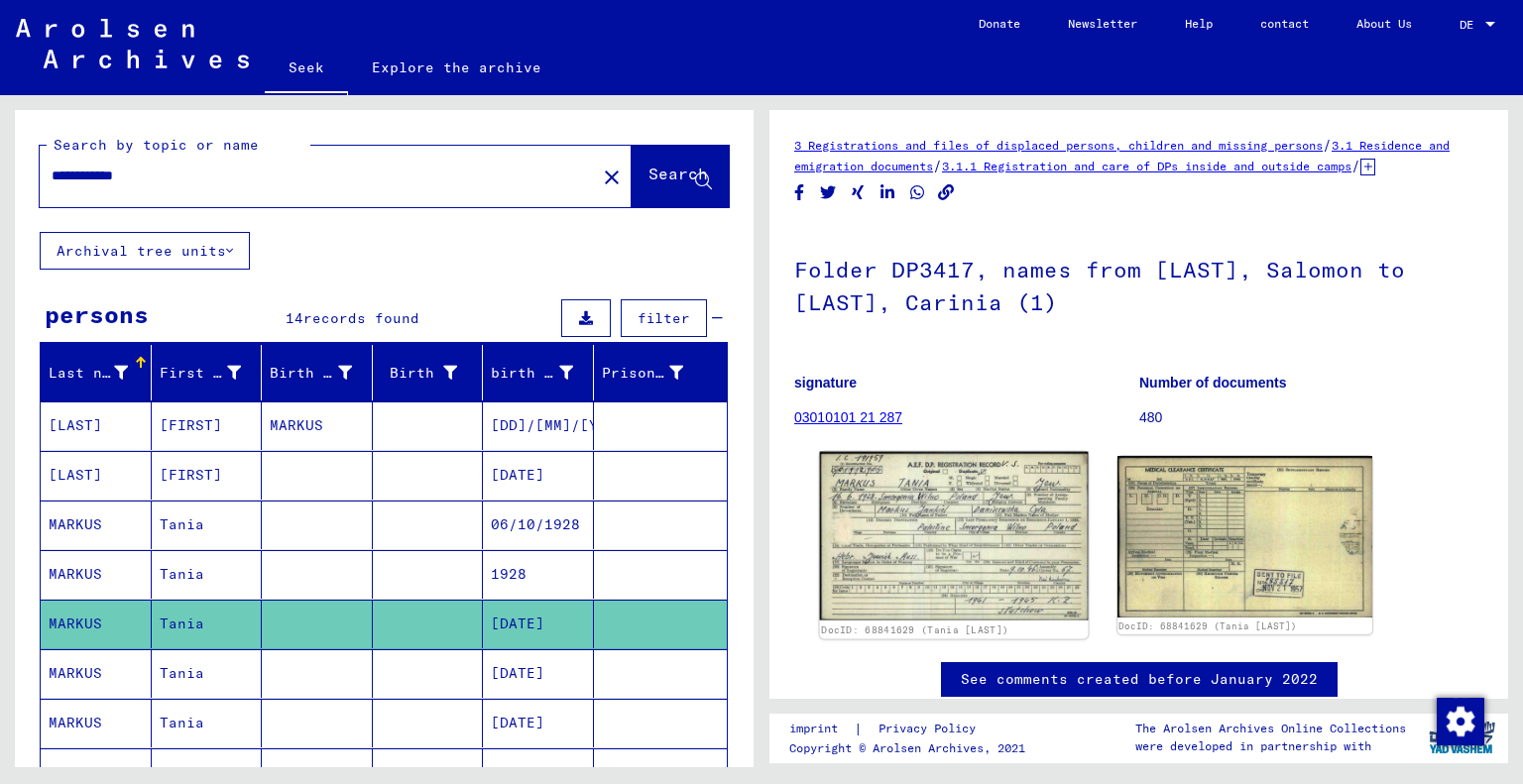 click 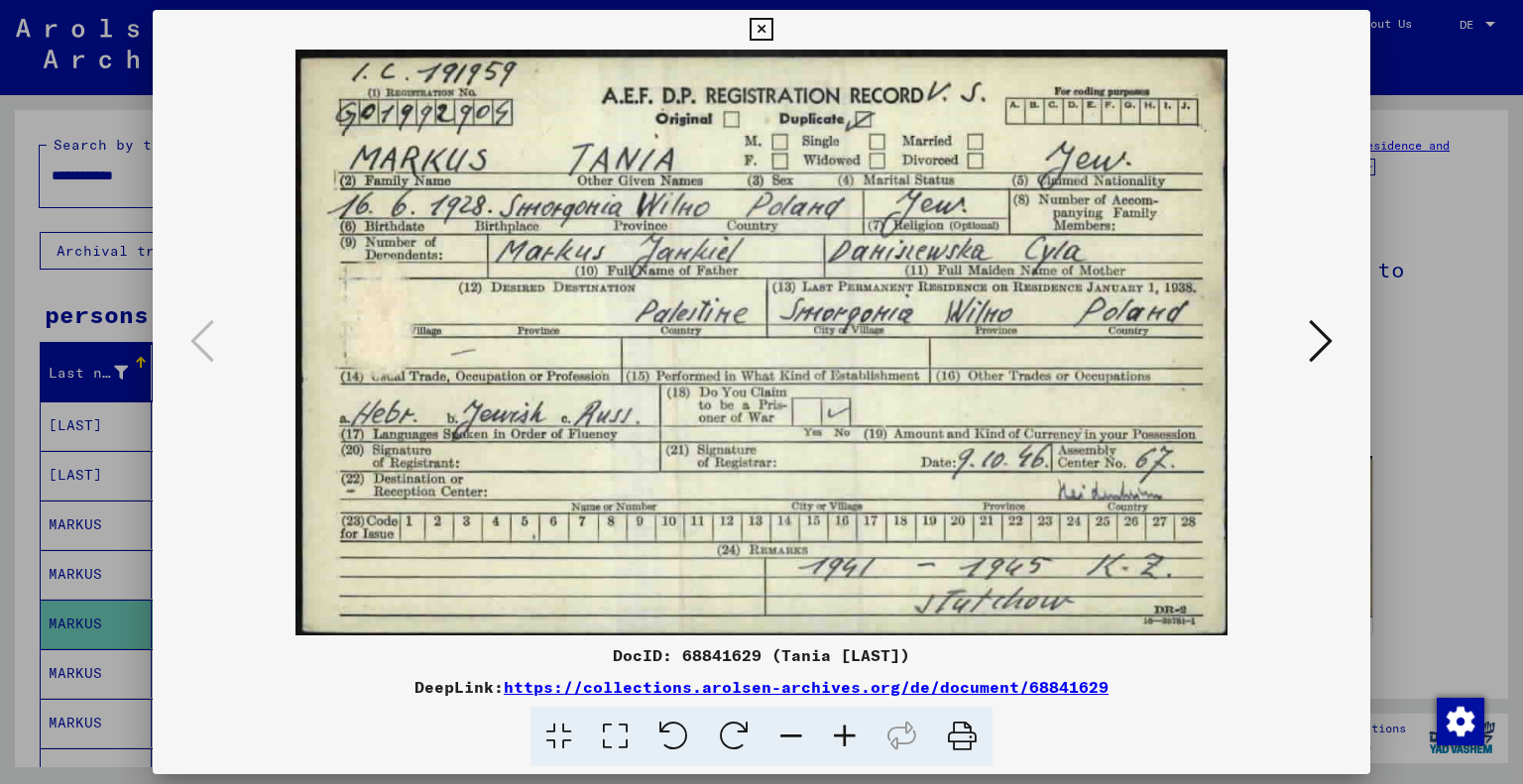 scroll, scrollTop: 0, scrollLeft: 0, axis: both 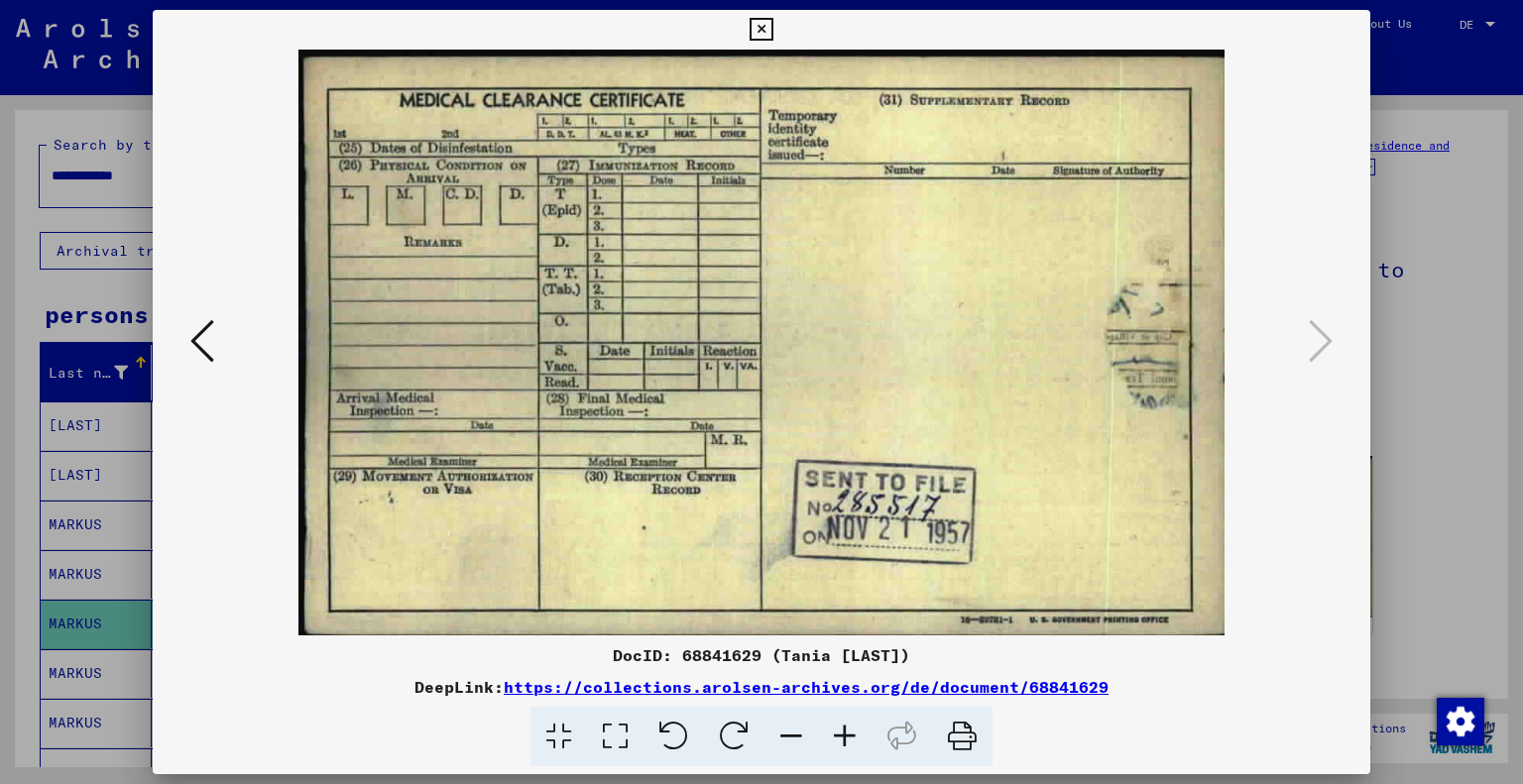 click at bounding box center (761, 30) 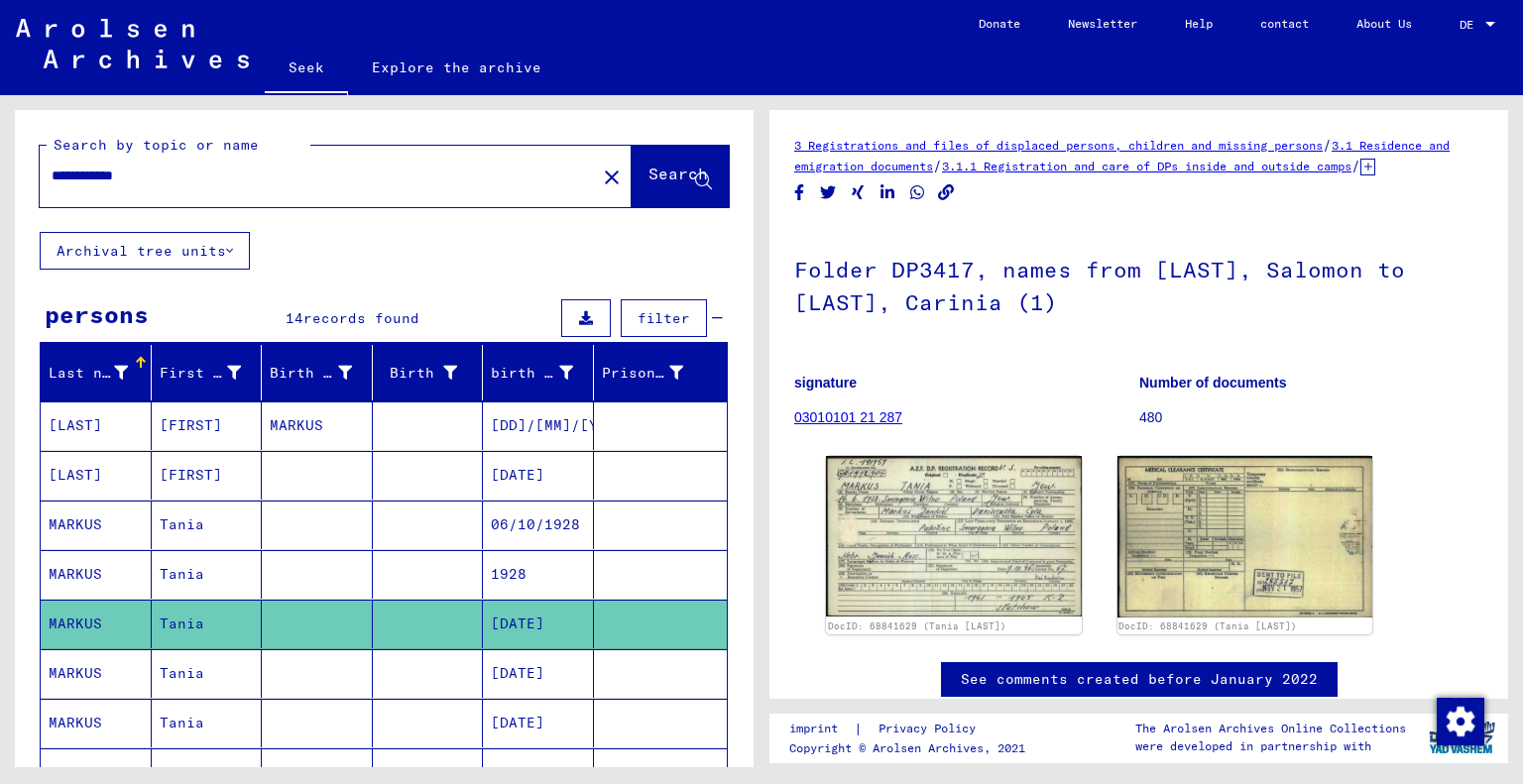 scroll, scrollTop: 266, scrollLeft: 0, axis: vertical 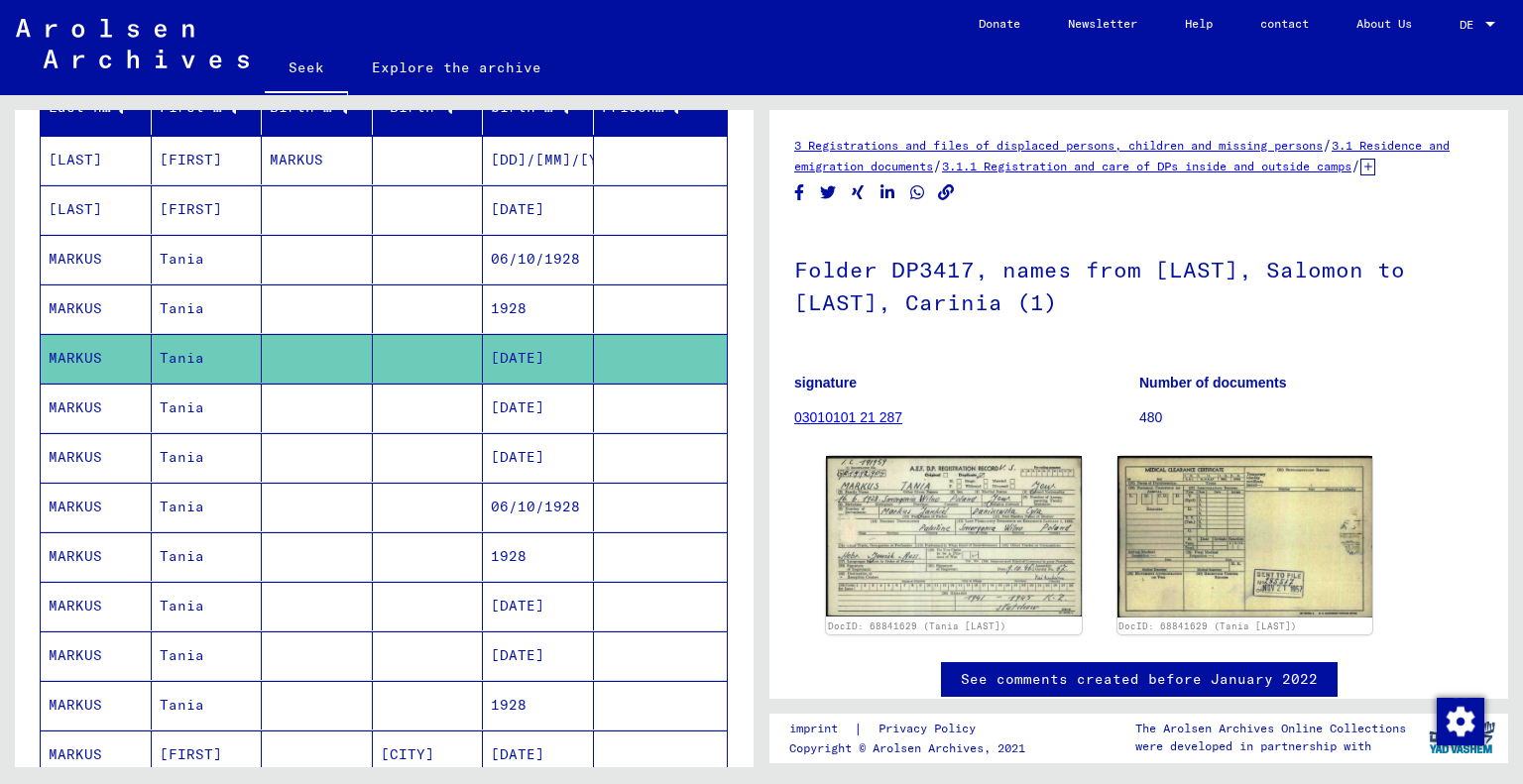 click on "Tania" at bounding box center (207, 457) 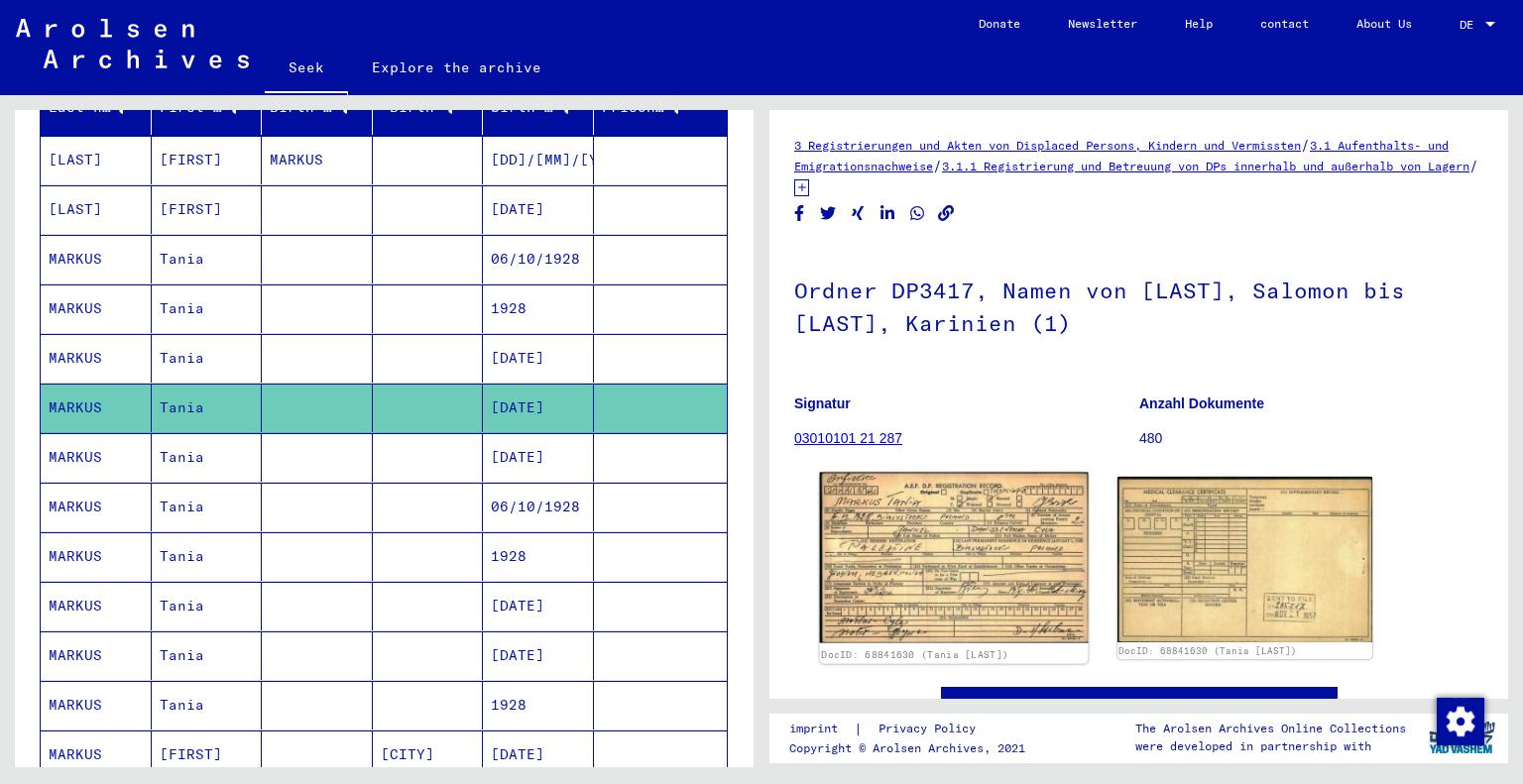 scroll, scrollTop: 0, scrollLeft: 0, axis: both 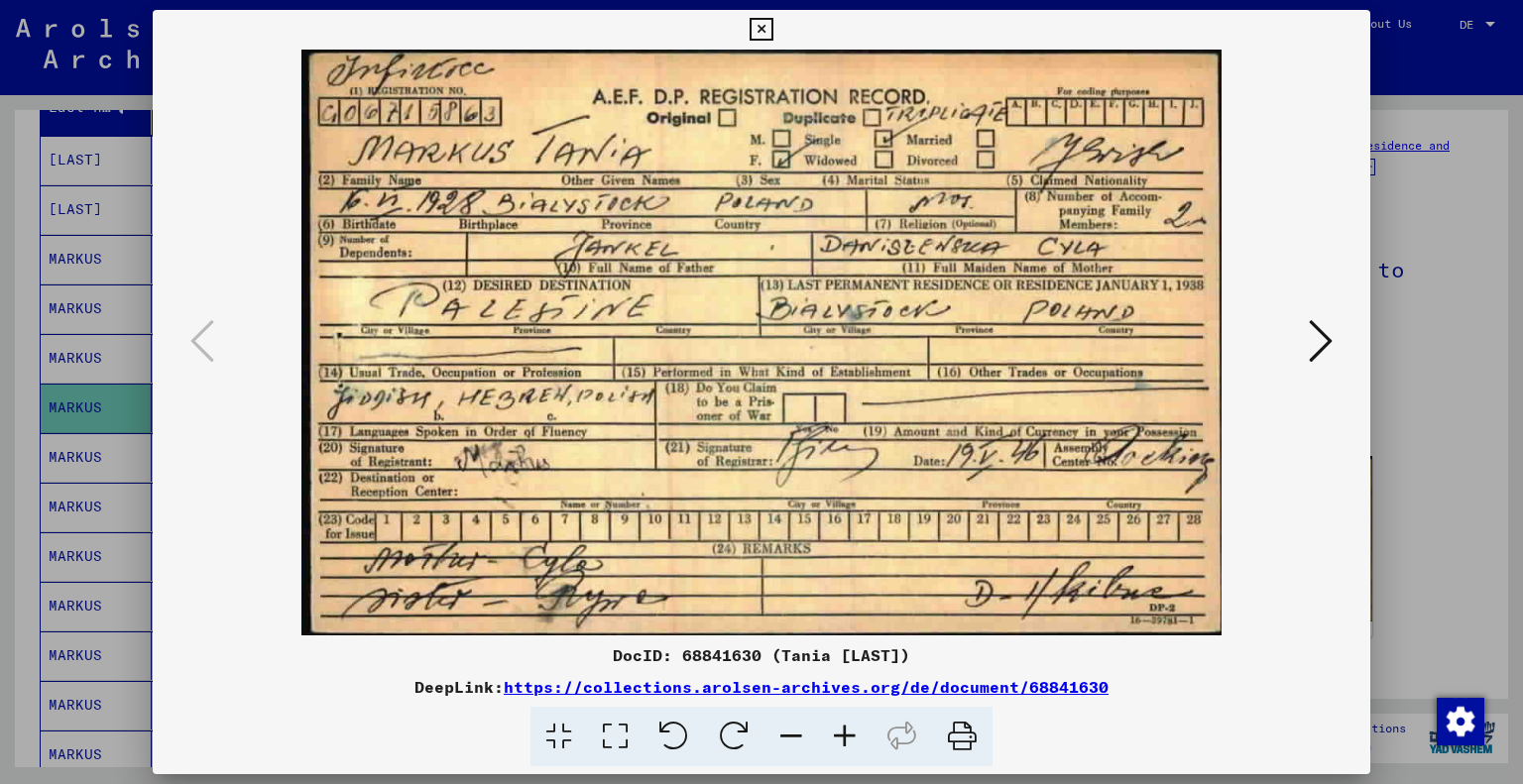 click at bounding box center (1321, 341) 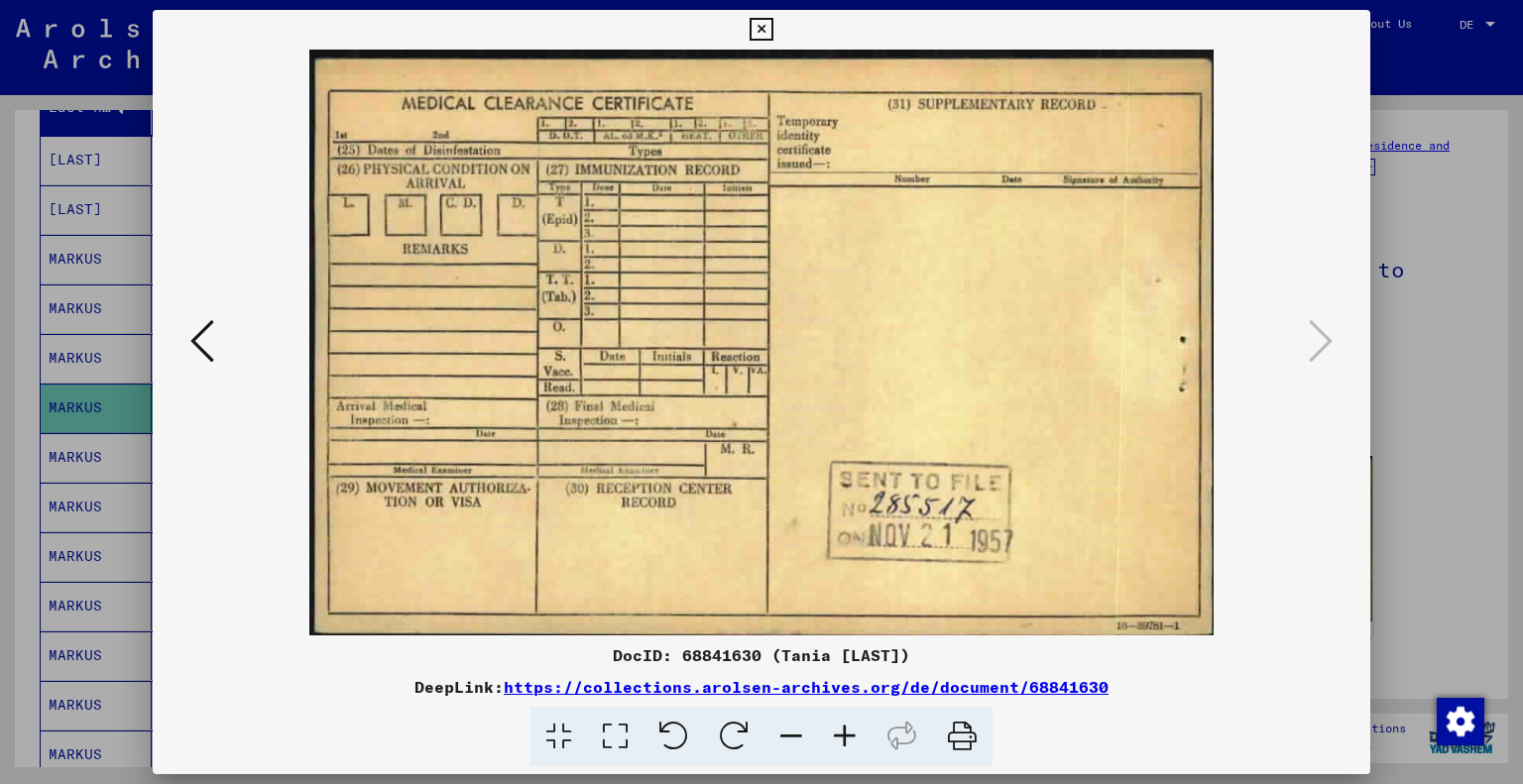 click at bounding box center [761, 30] 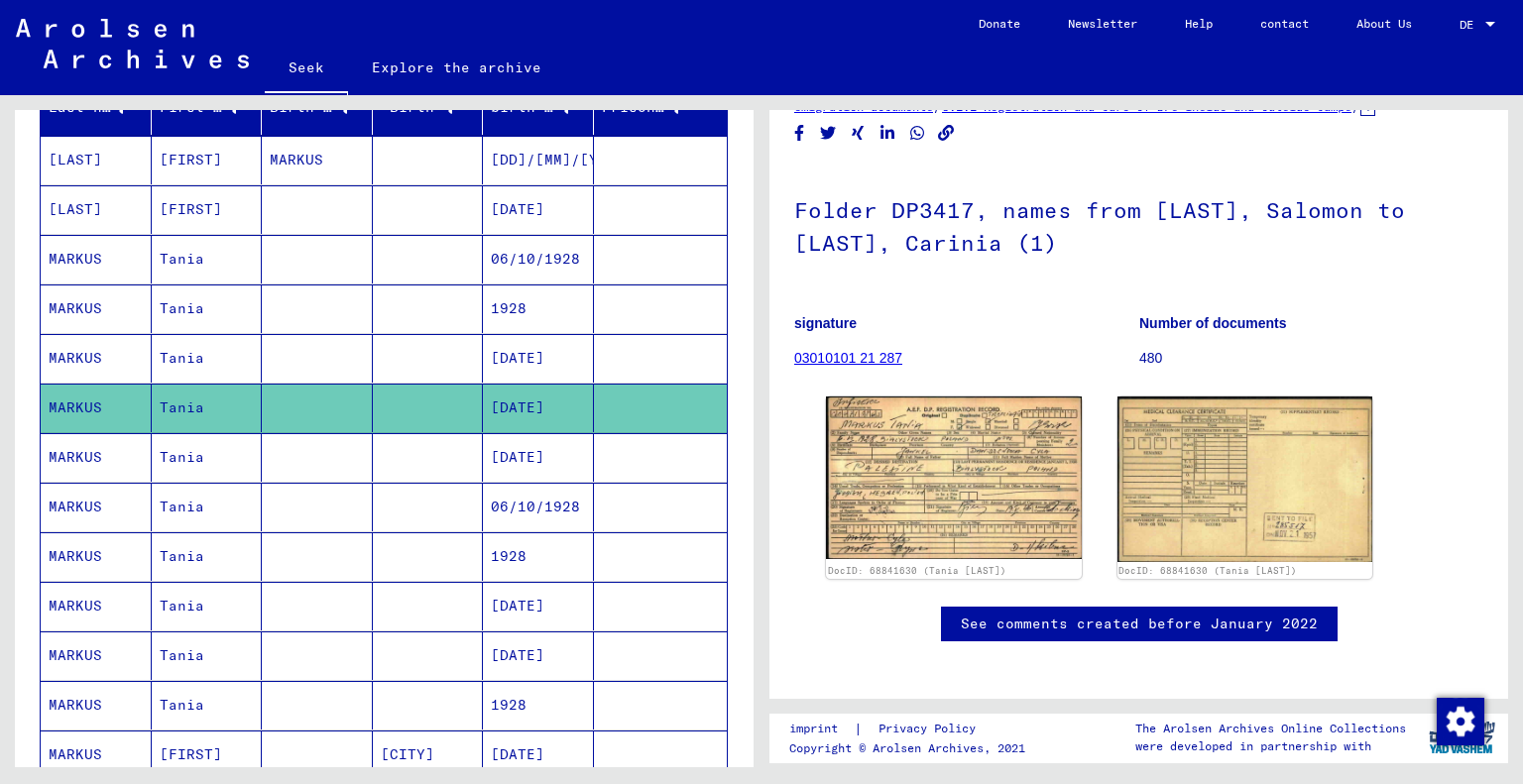 scroll, scrollTop: 154, scrollLeft: 0, axis: vertical 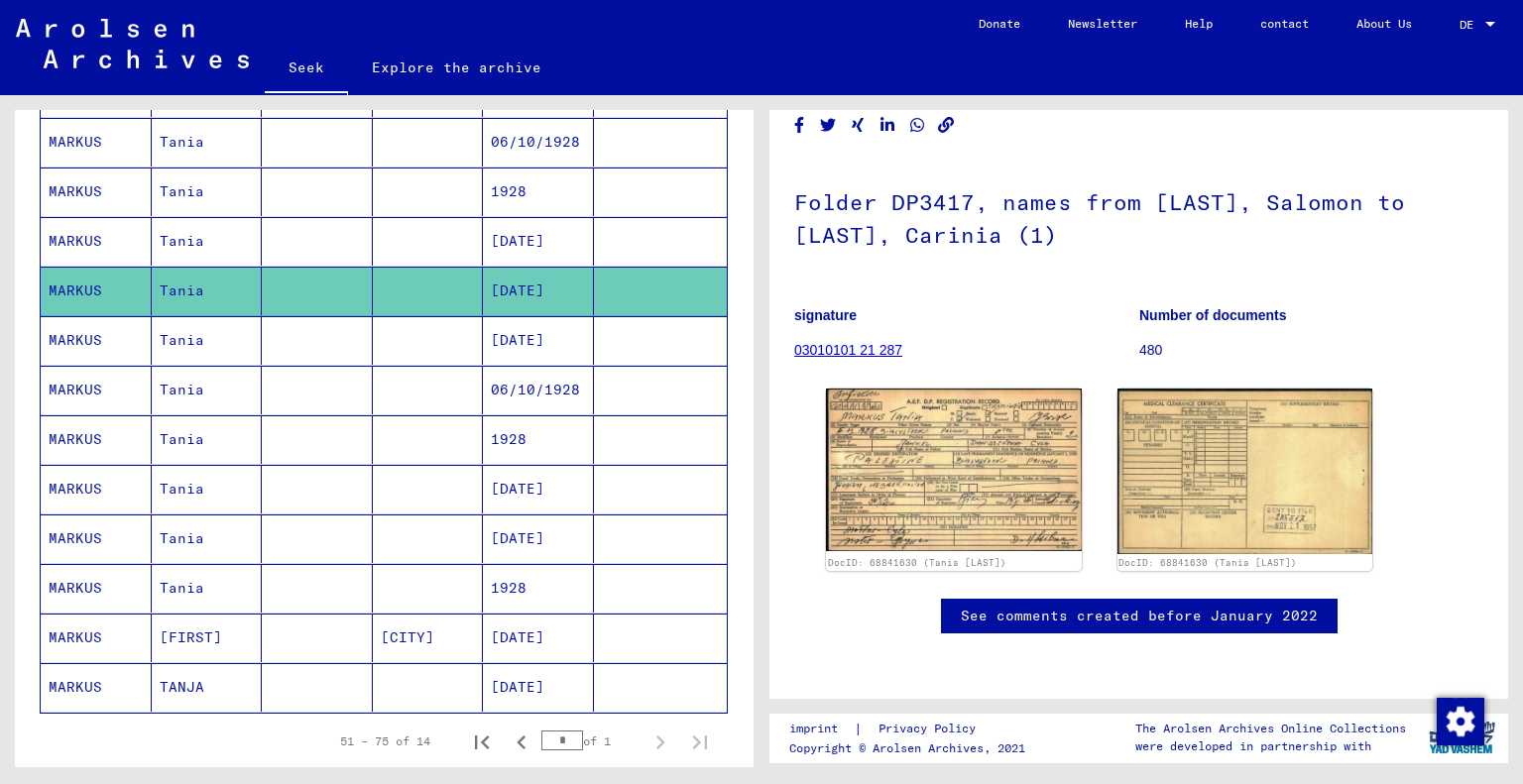 click at bounding box center [317, 390] 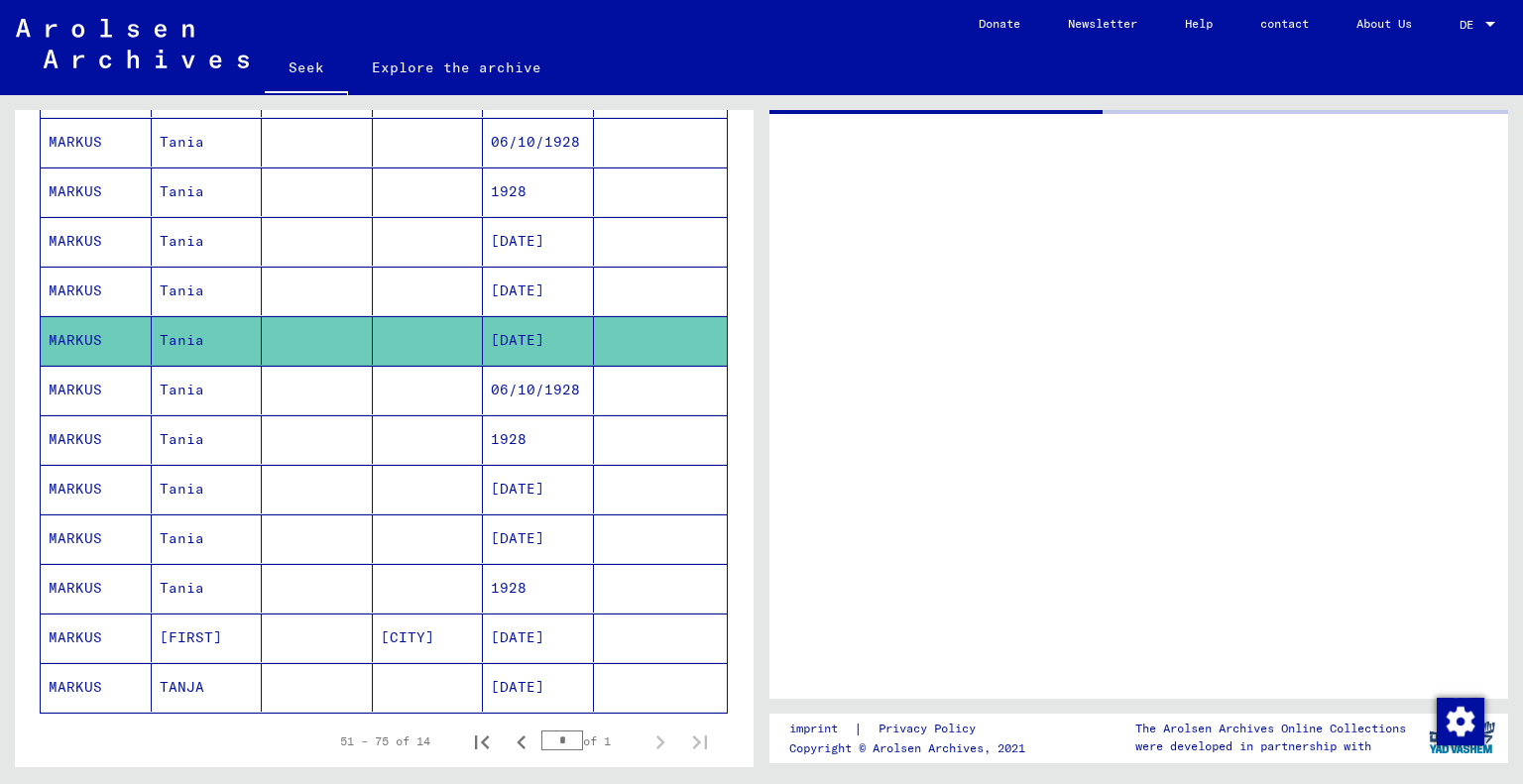 scroll, scrollTop: 0, scrollLeft: 0, axis: both 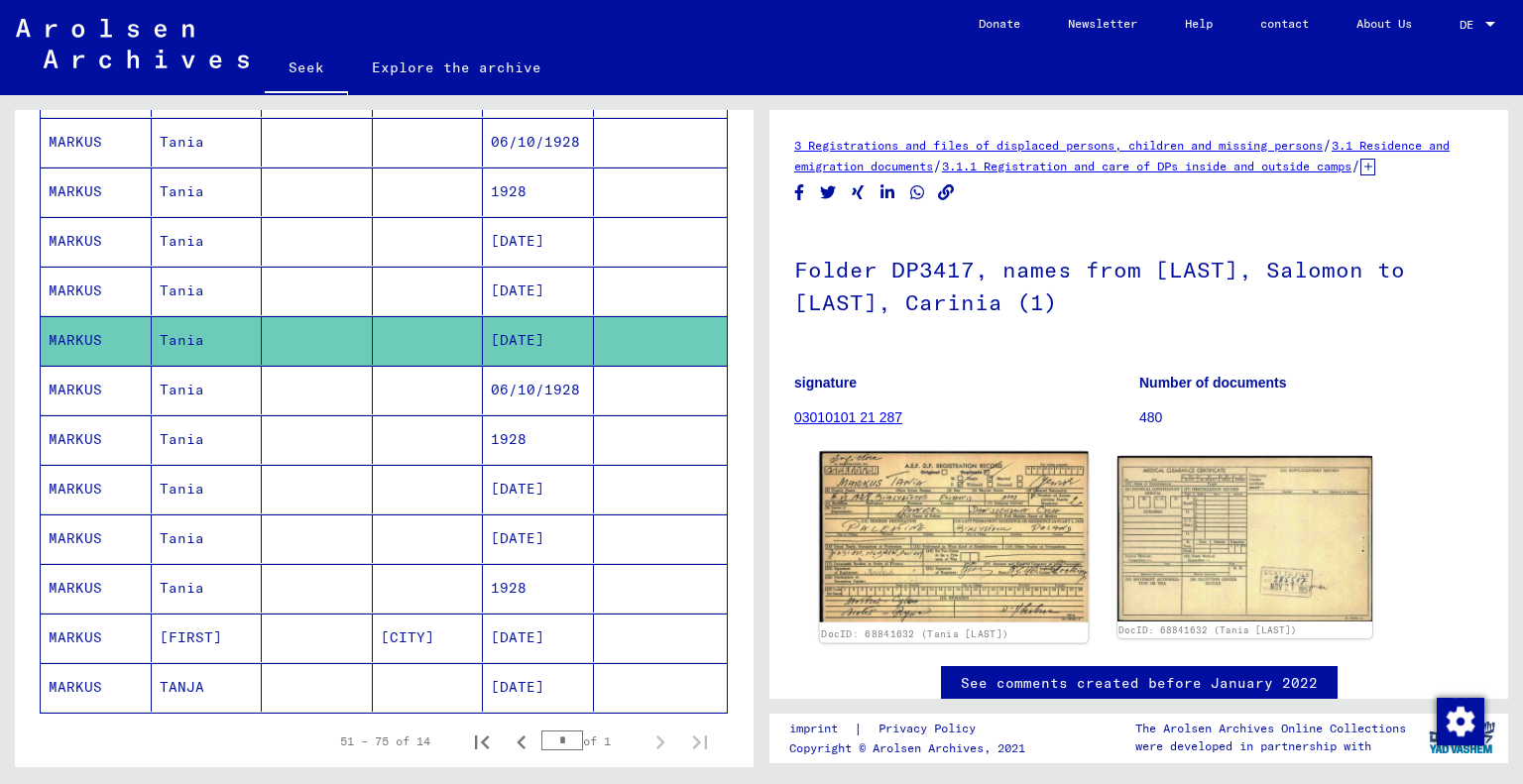 click 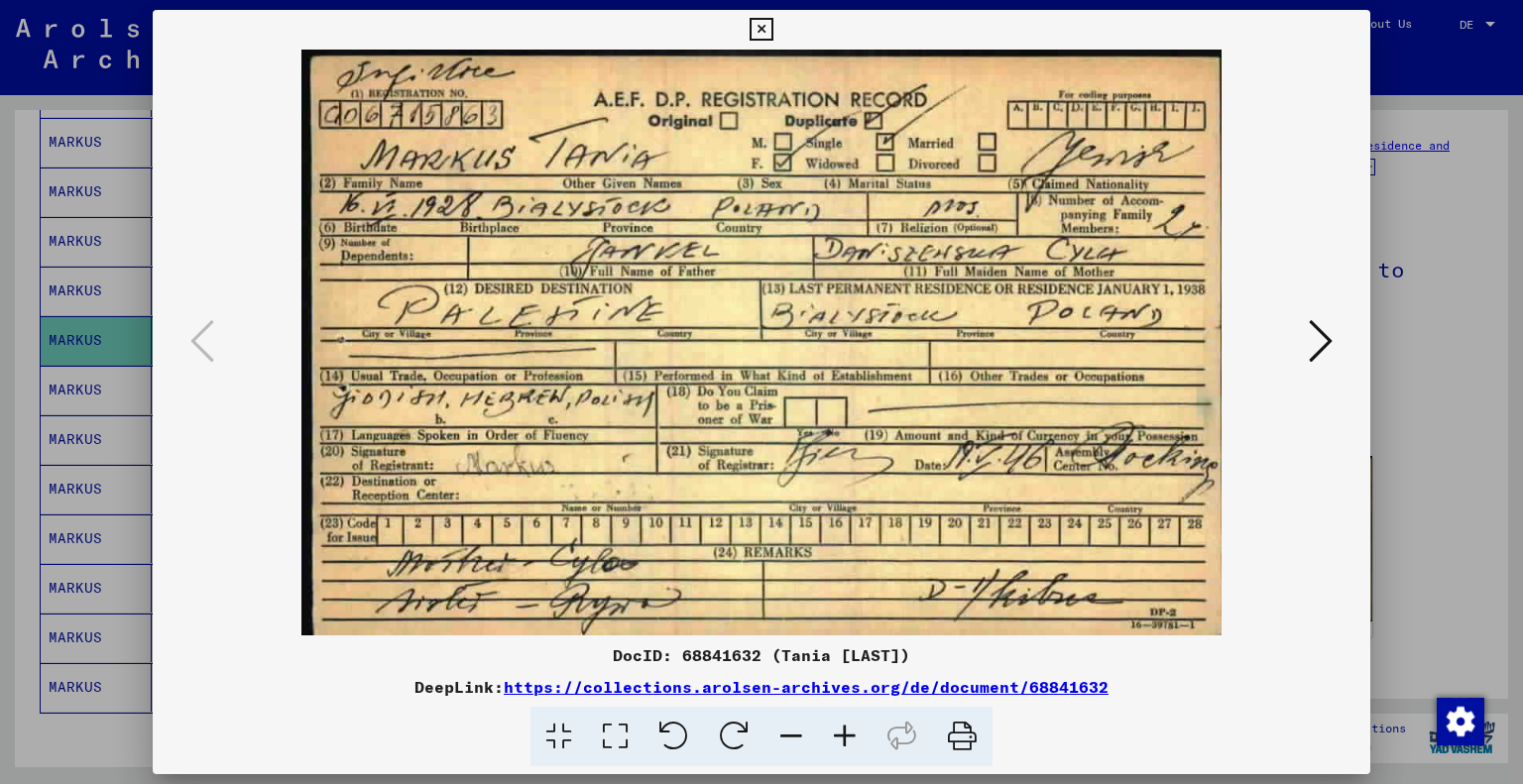 click at bounding box center [761, 30] 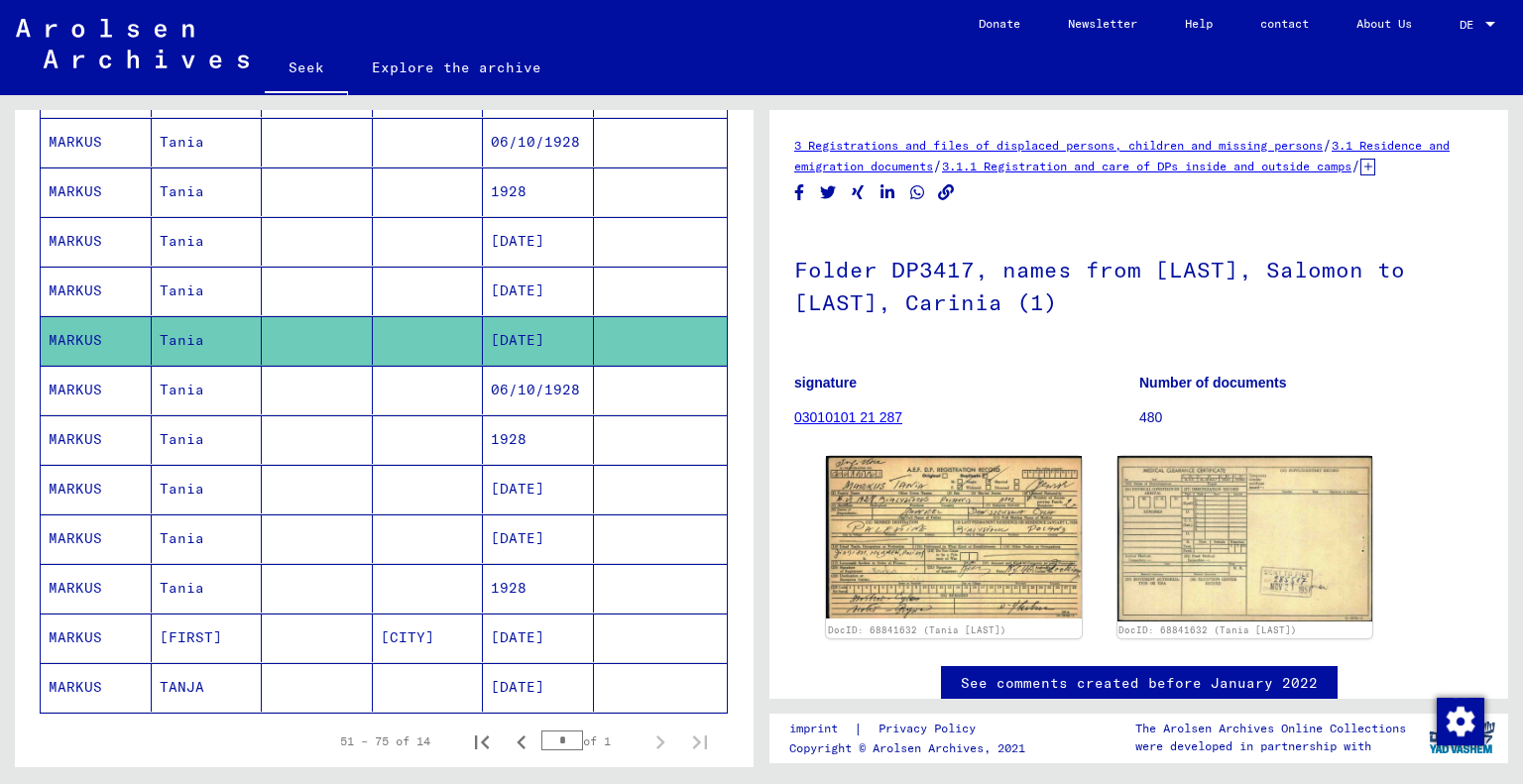 click at bounding box center [317, 439] 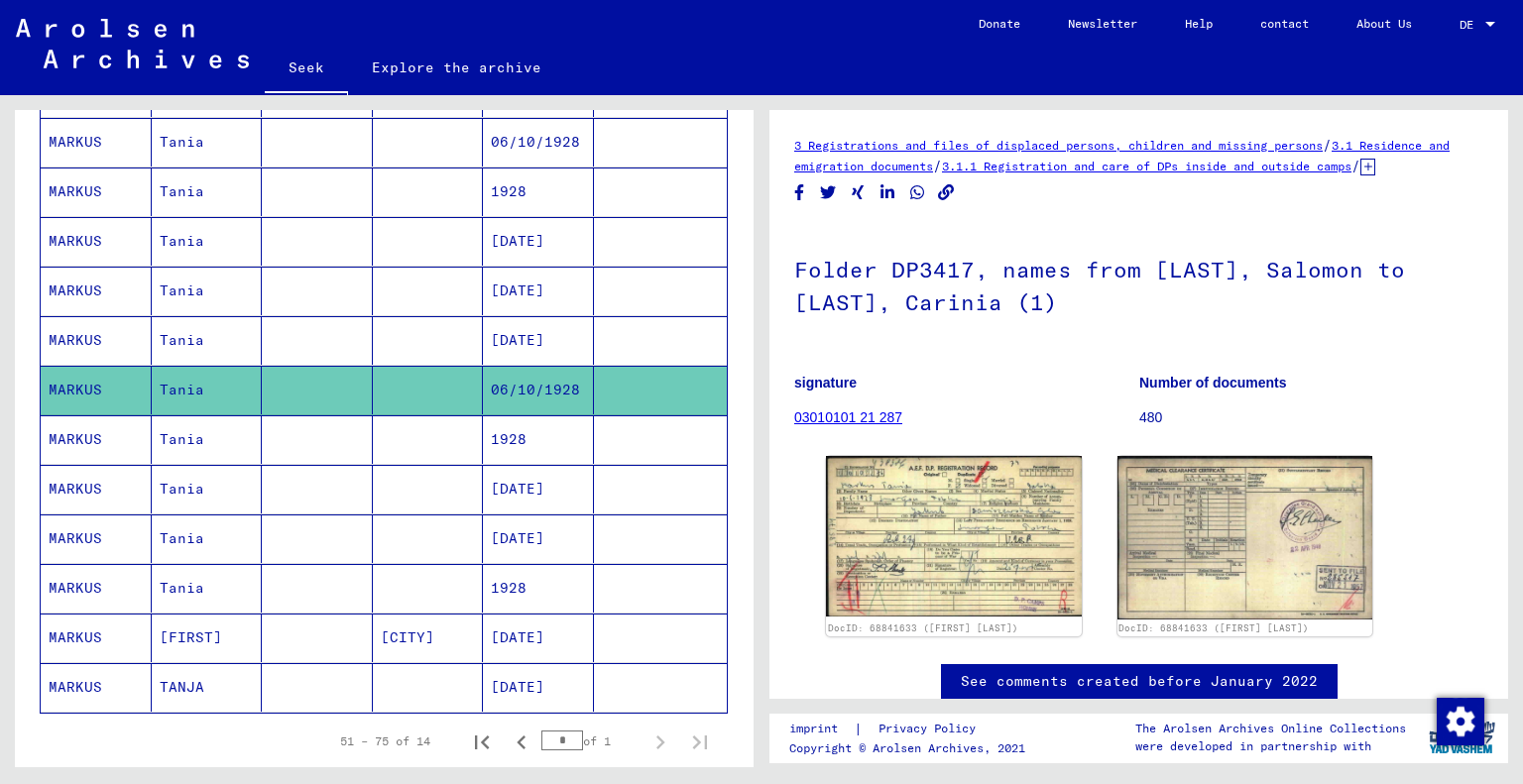 scroll, scrollTop: 0, scrollLeft: 0, axis: both 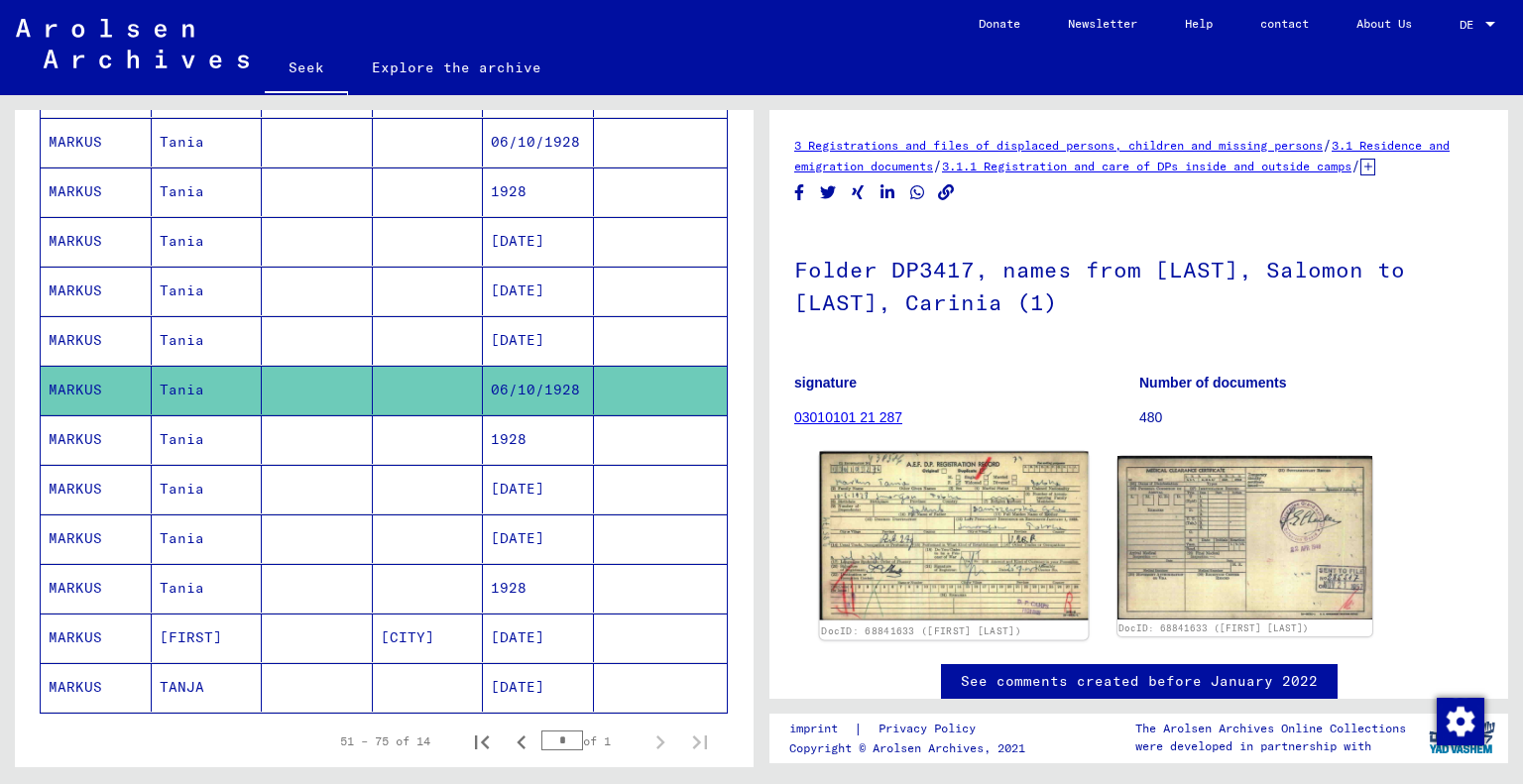 click 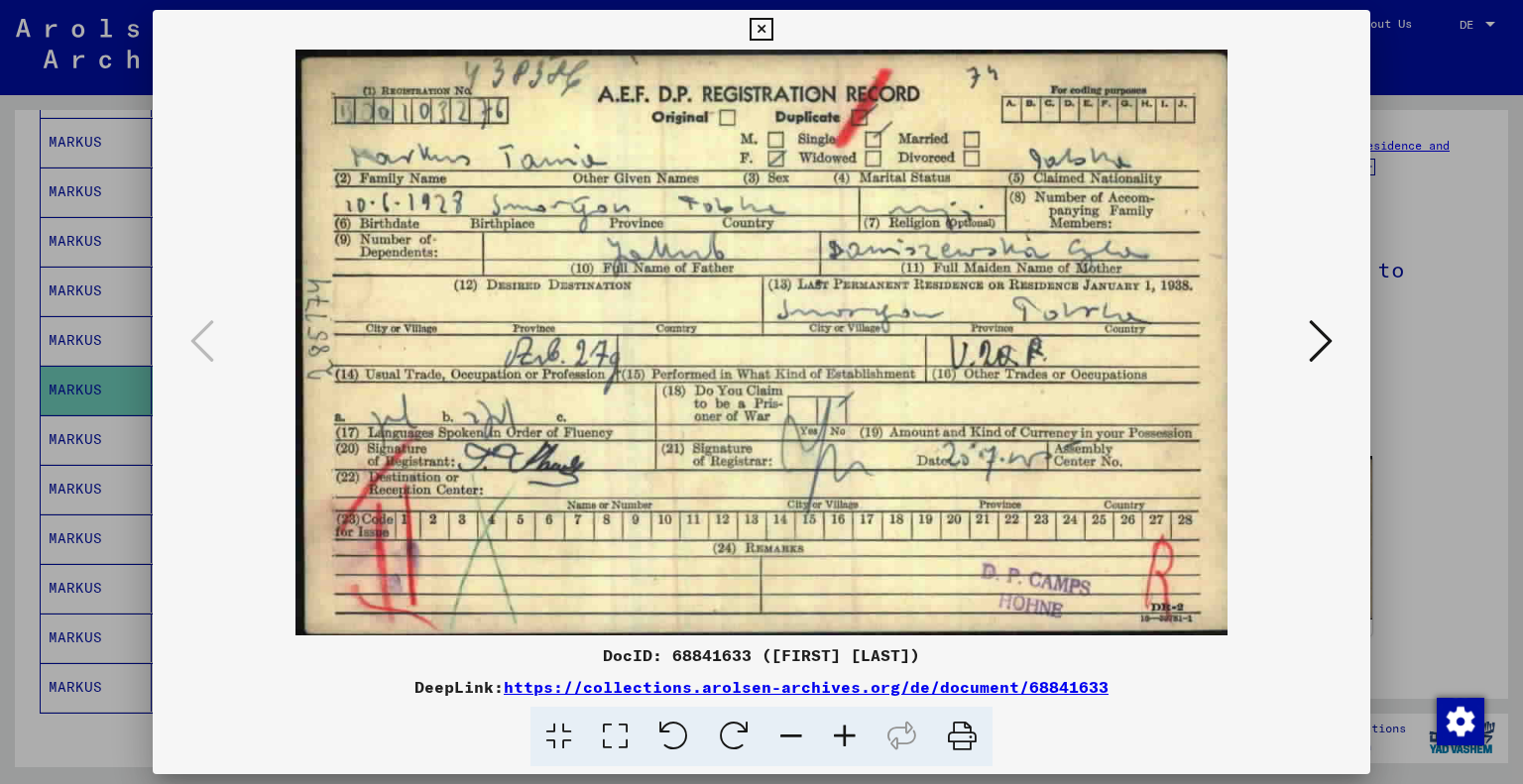 click at bounding box center [761, 30] 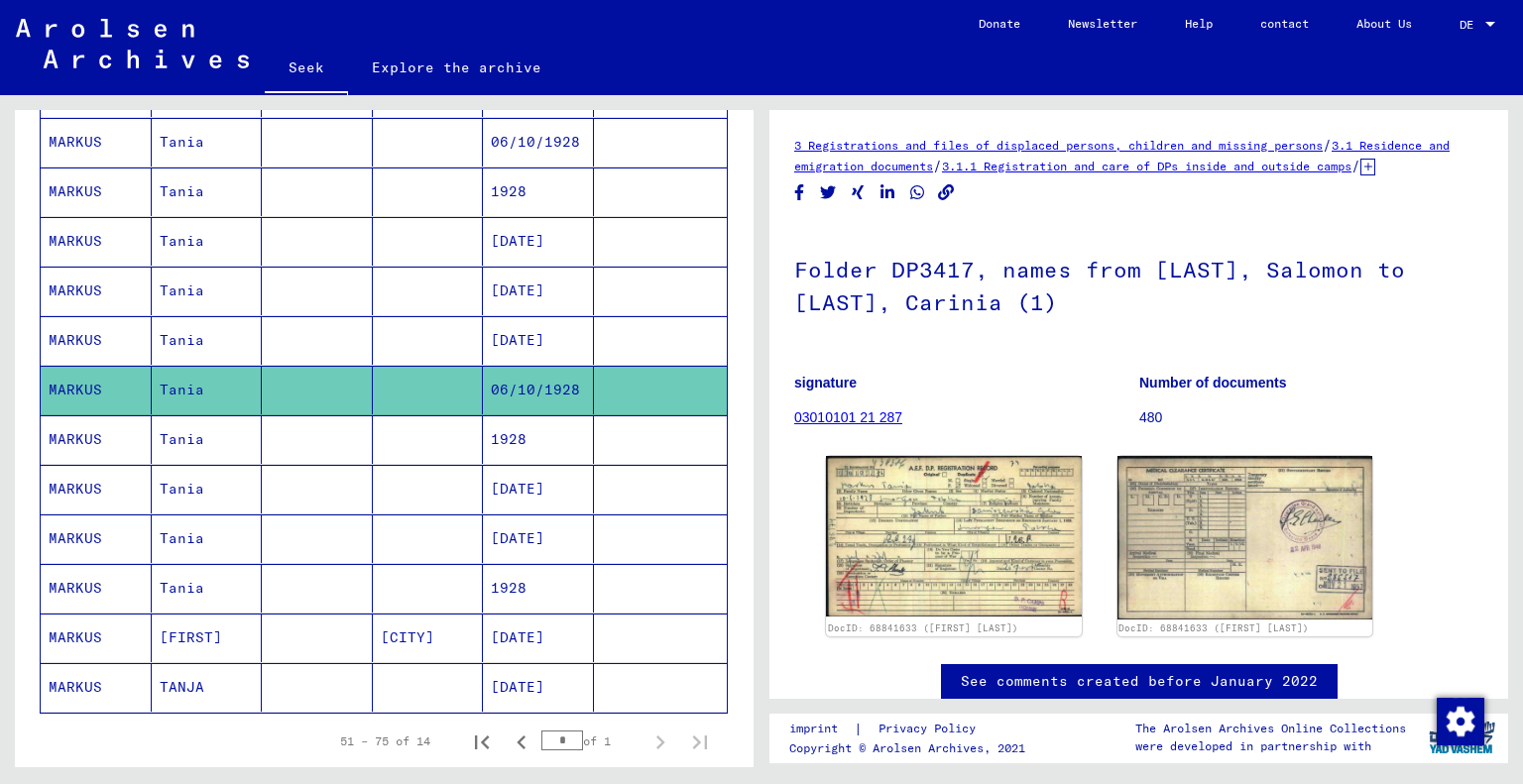 click on "[DATE]" at bounding box center (518, 538) 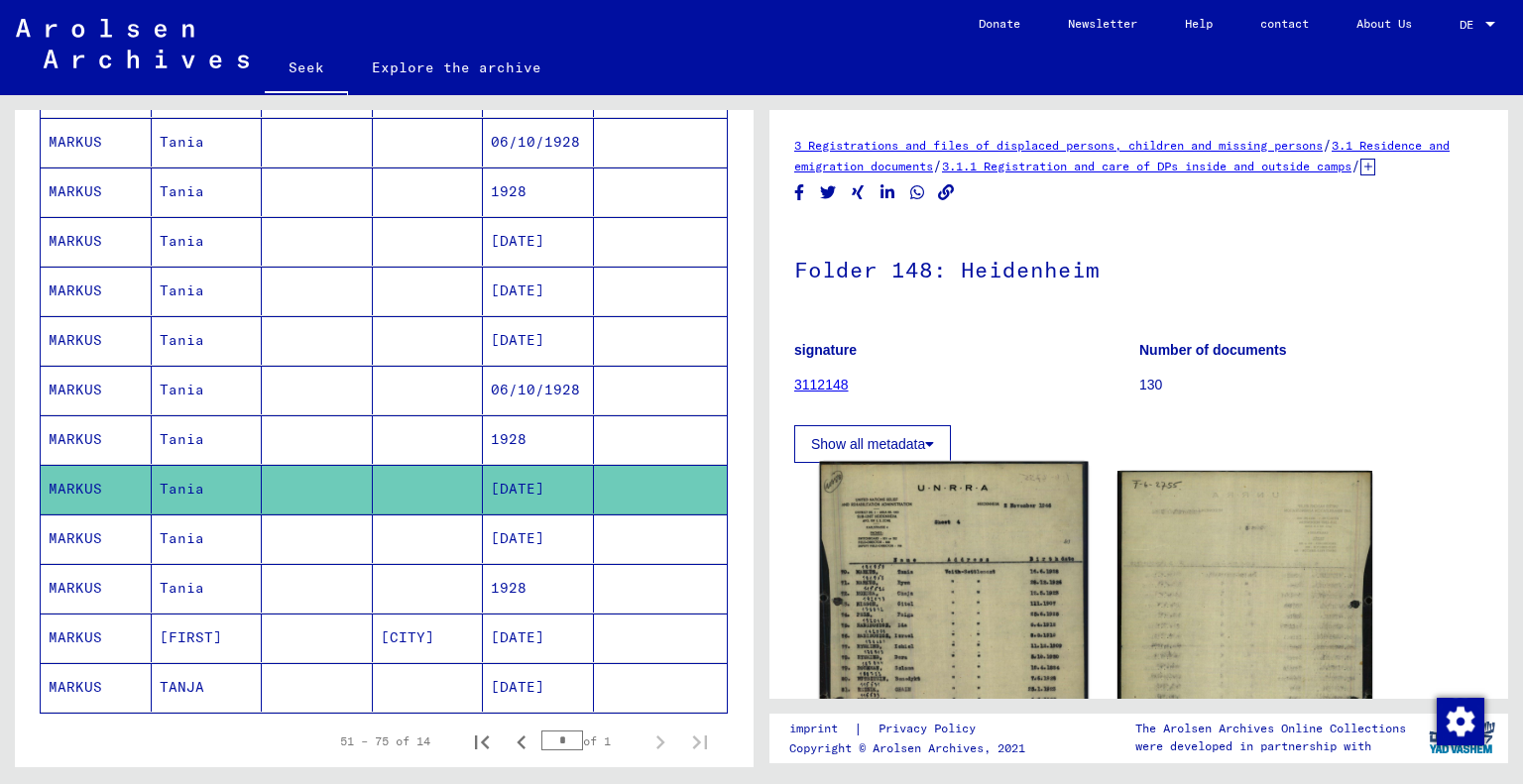scroll, scrollTop: 0, scrollLeft: 0, axis: both 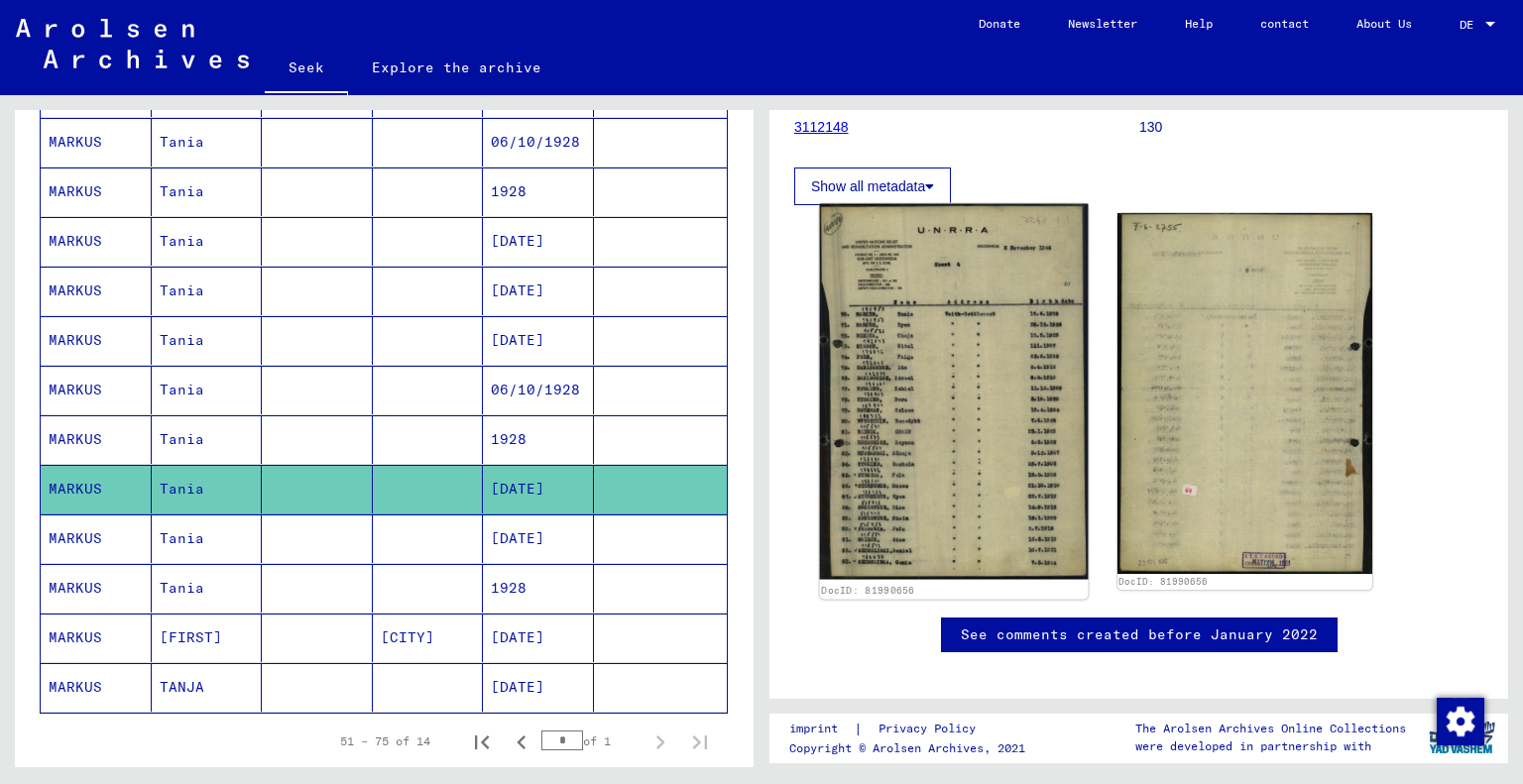 click 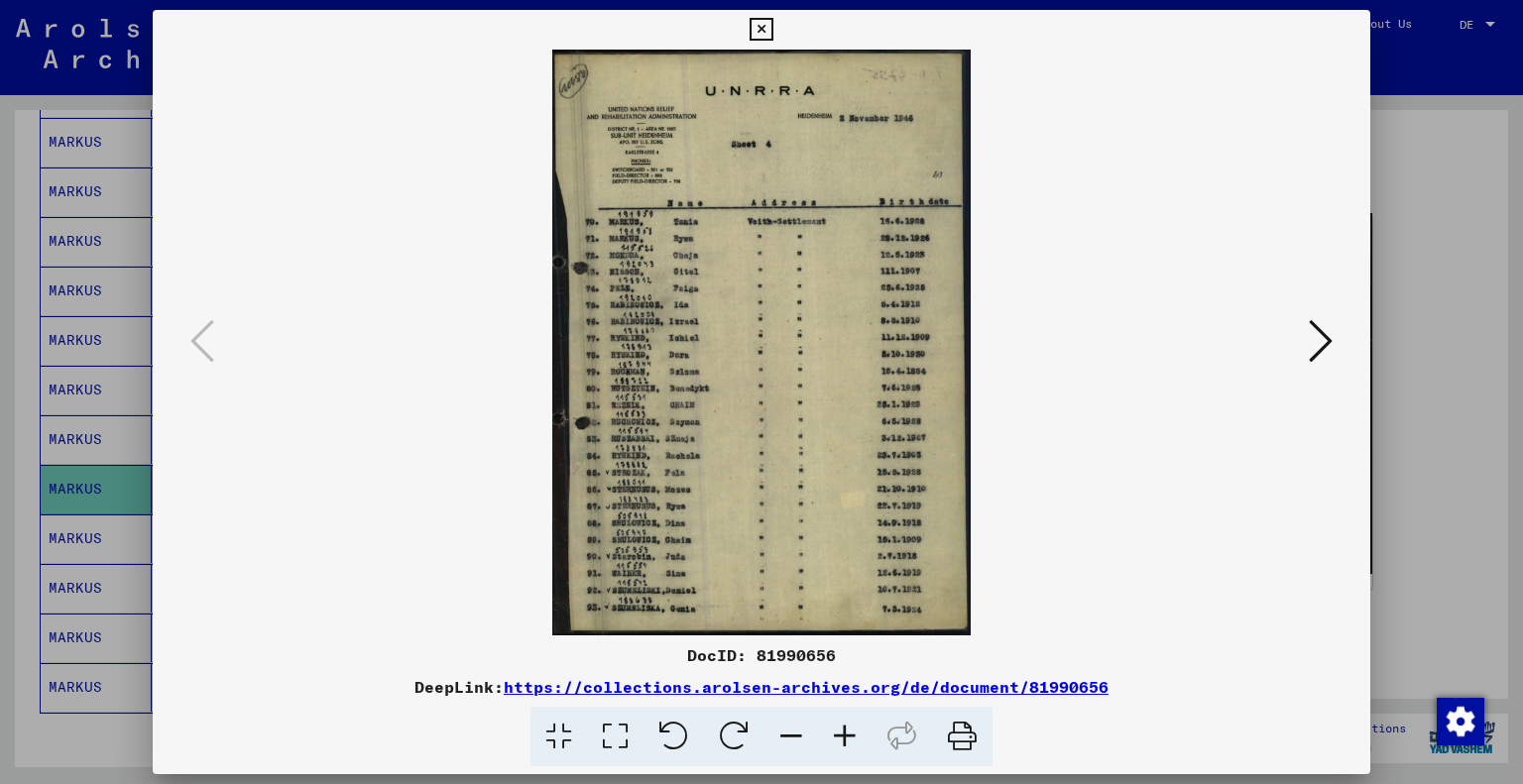 click at bounding box center (761, 30) 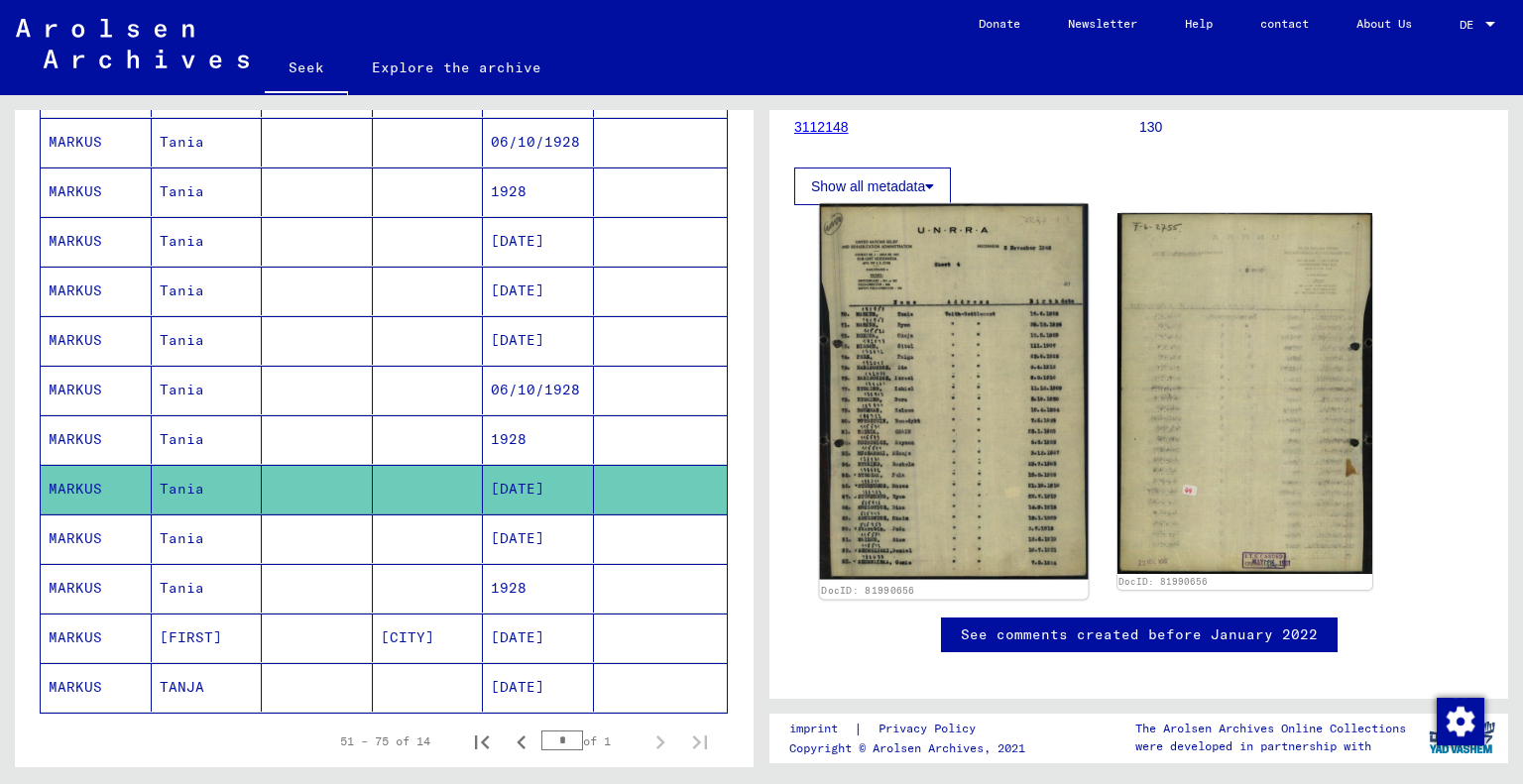 scroll, scrollTop: 0, scrollLeft: 0, axis: both 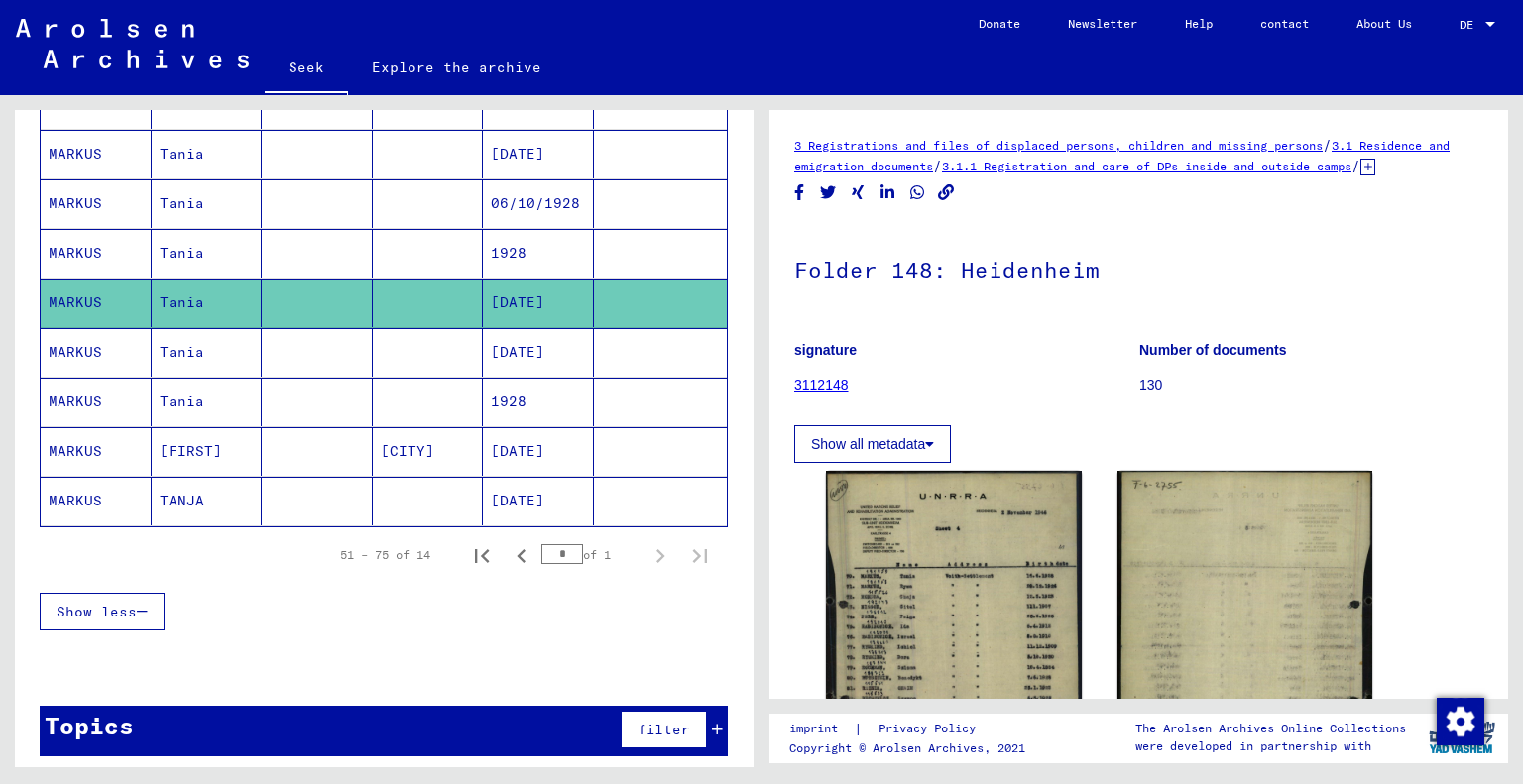 click at bounding box center (428, 401) 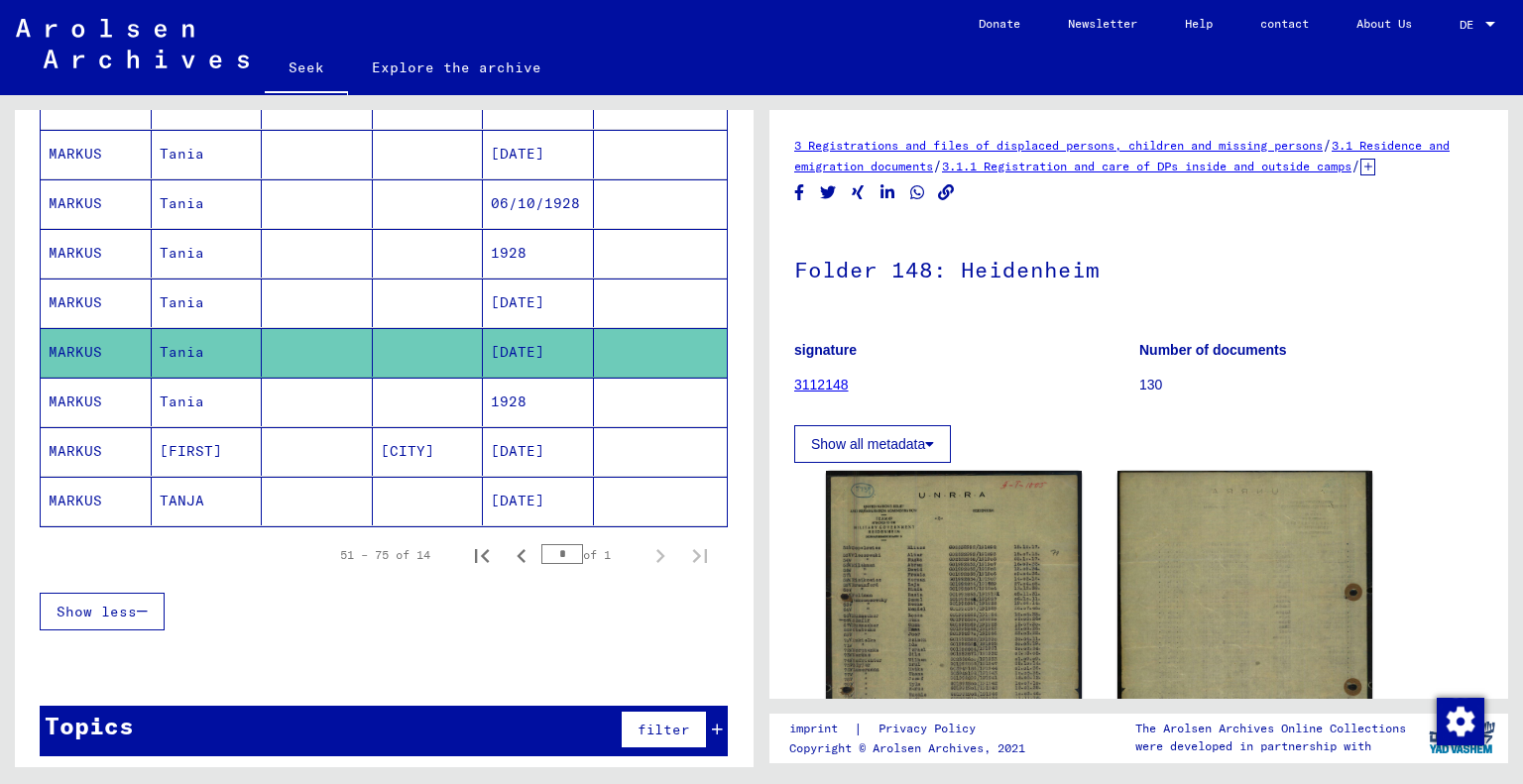 scroll, scrollTop: 0, scrollLeft: 0, axis: both 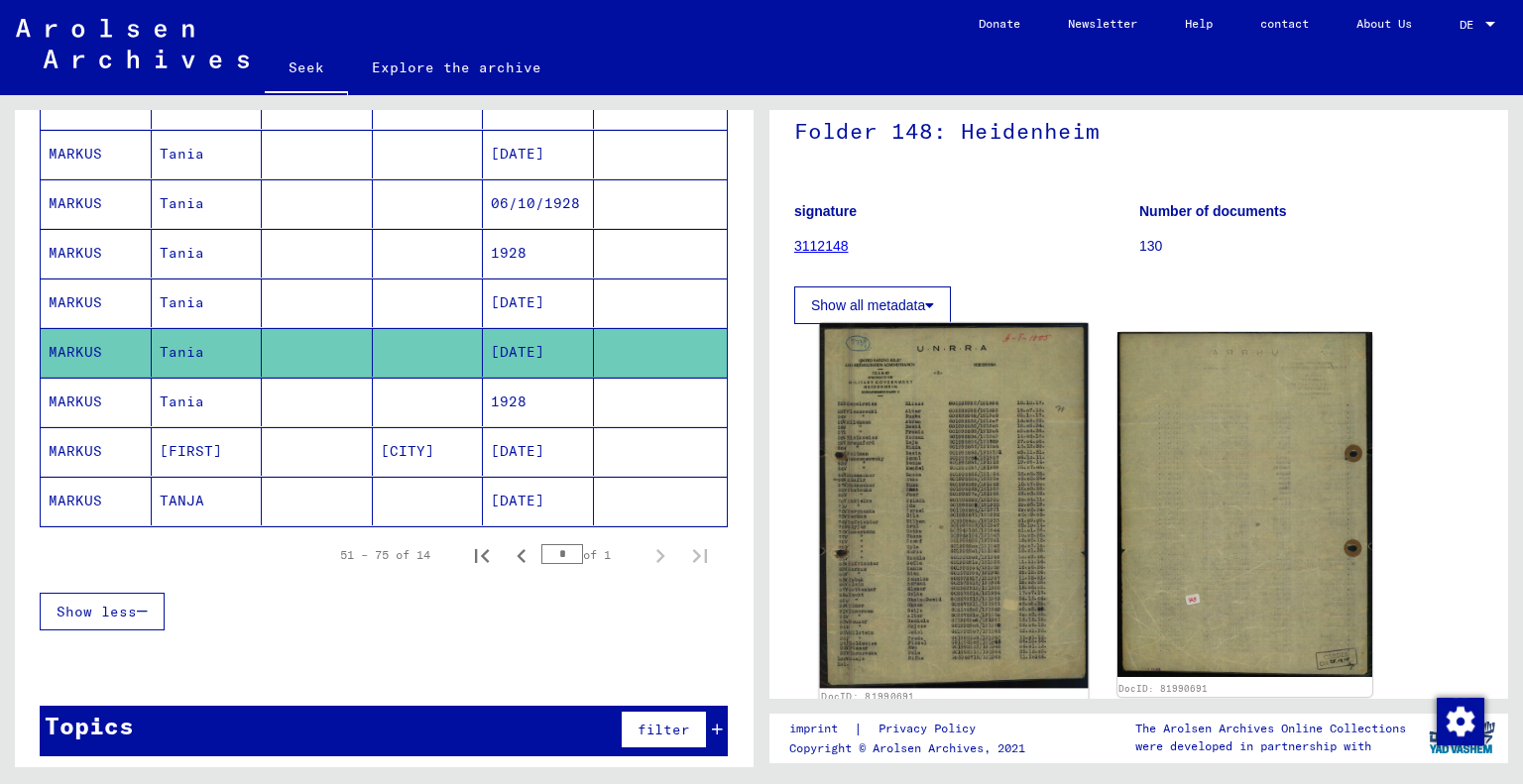 click 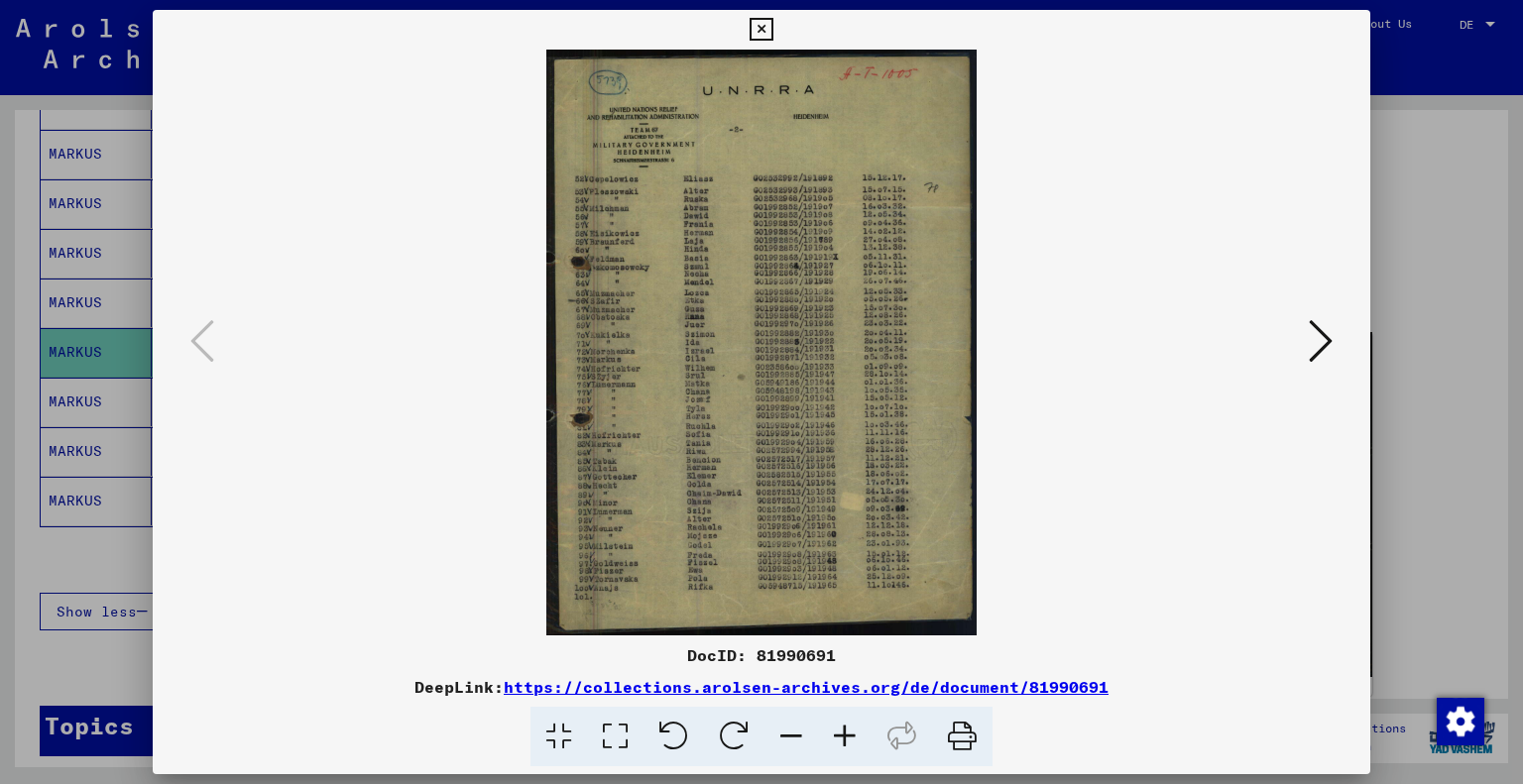 click at bounding box center (762, 342) 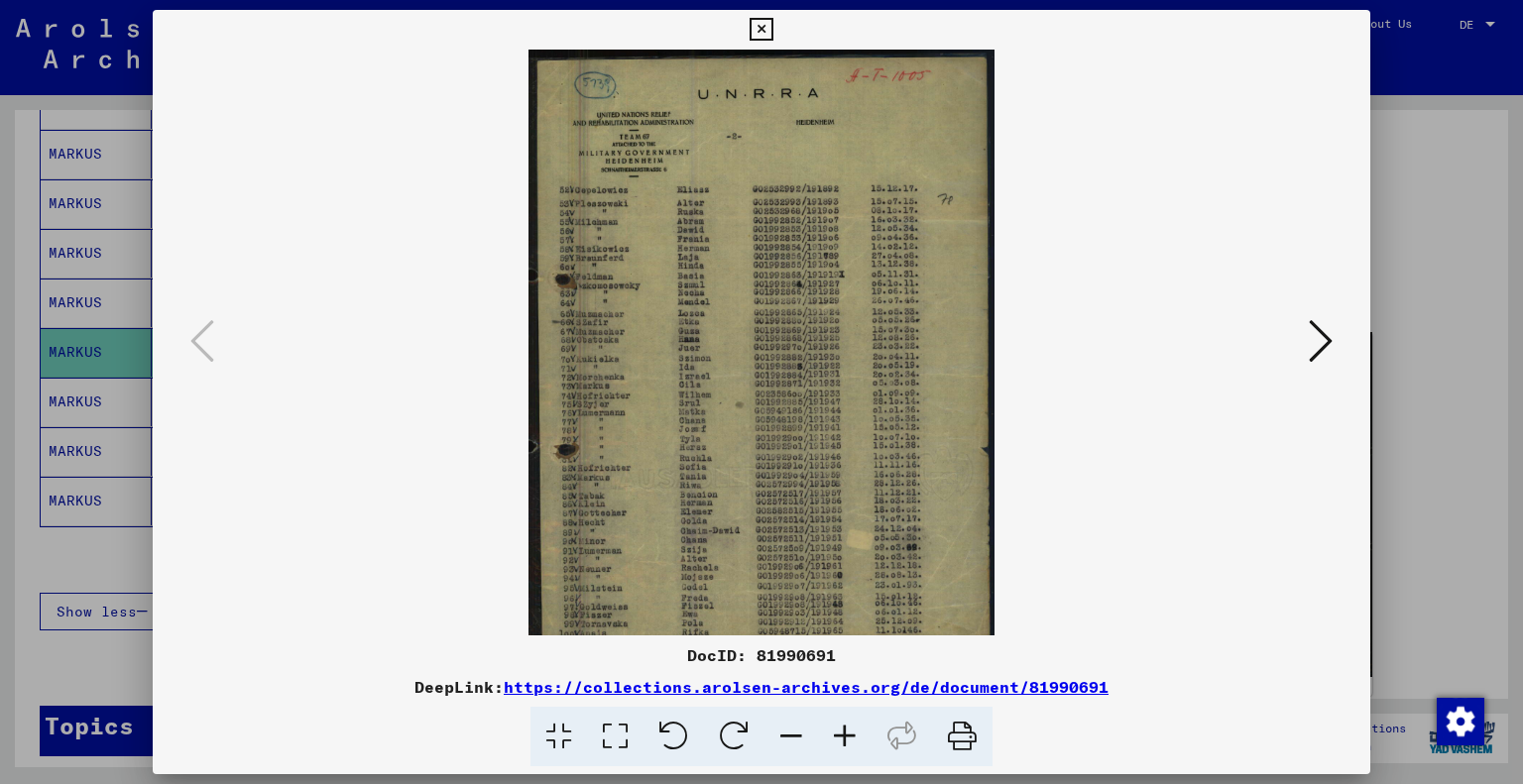 click at bounding box center [845, 736] 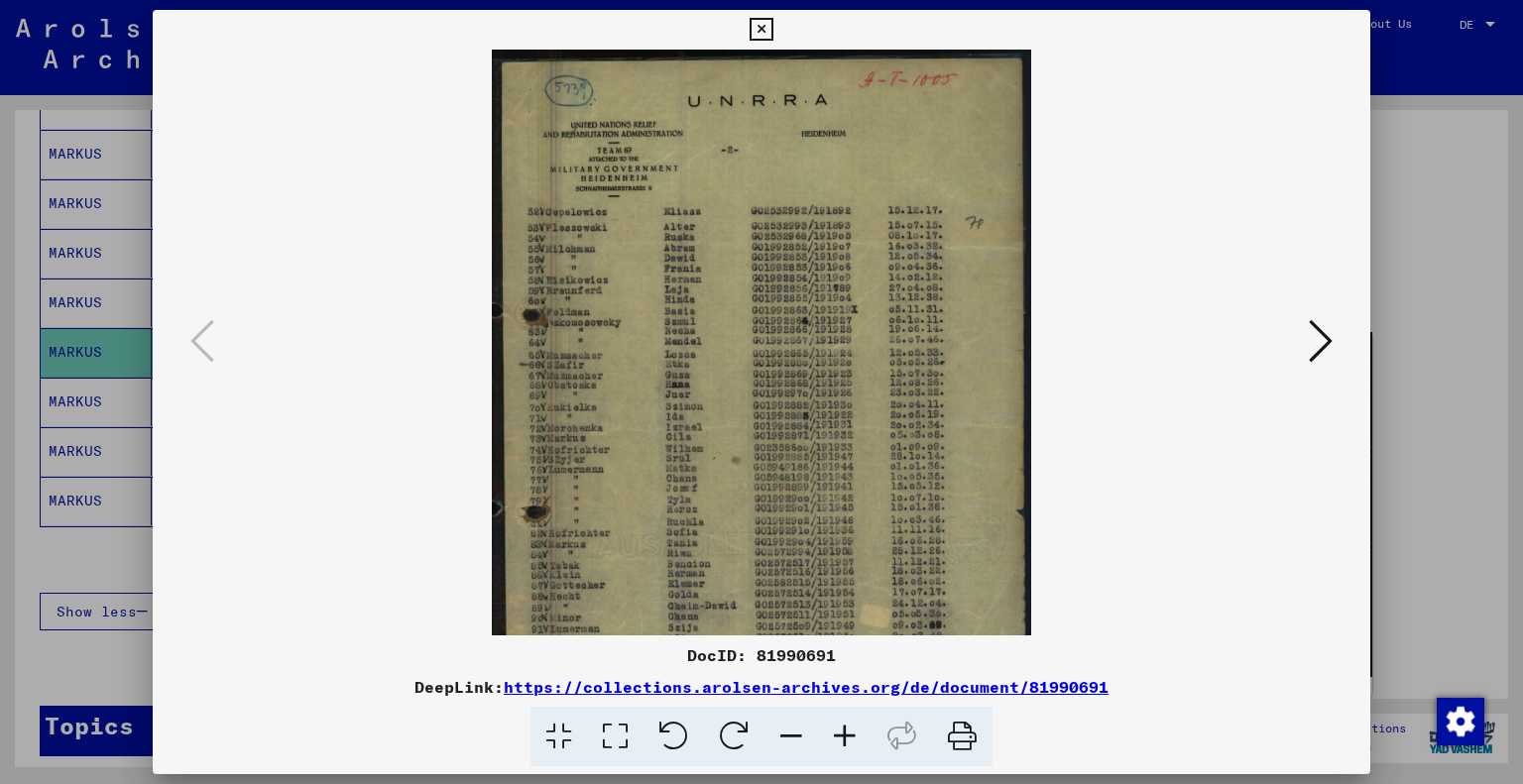 click at bounding box center (845, 736) 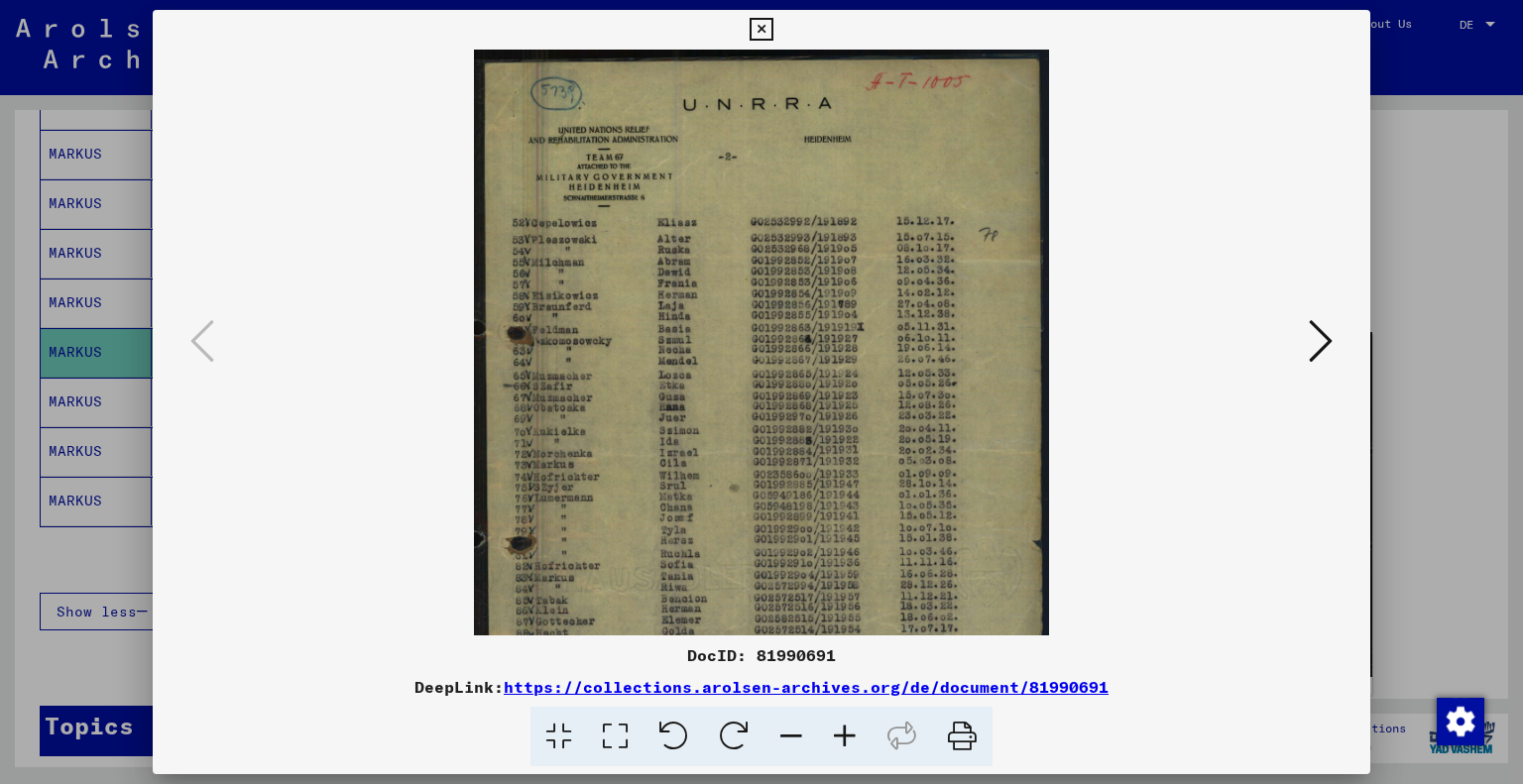 click at bounding box center (845, 736) 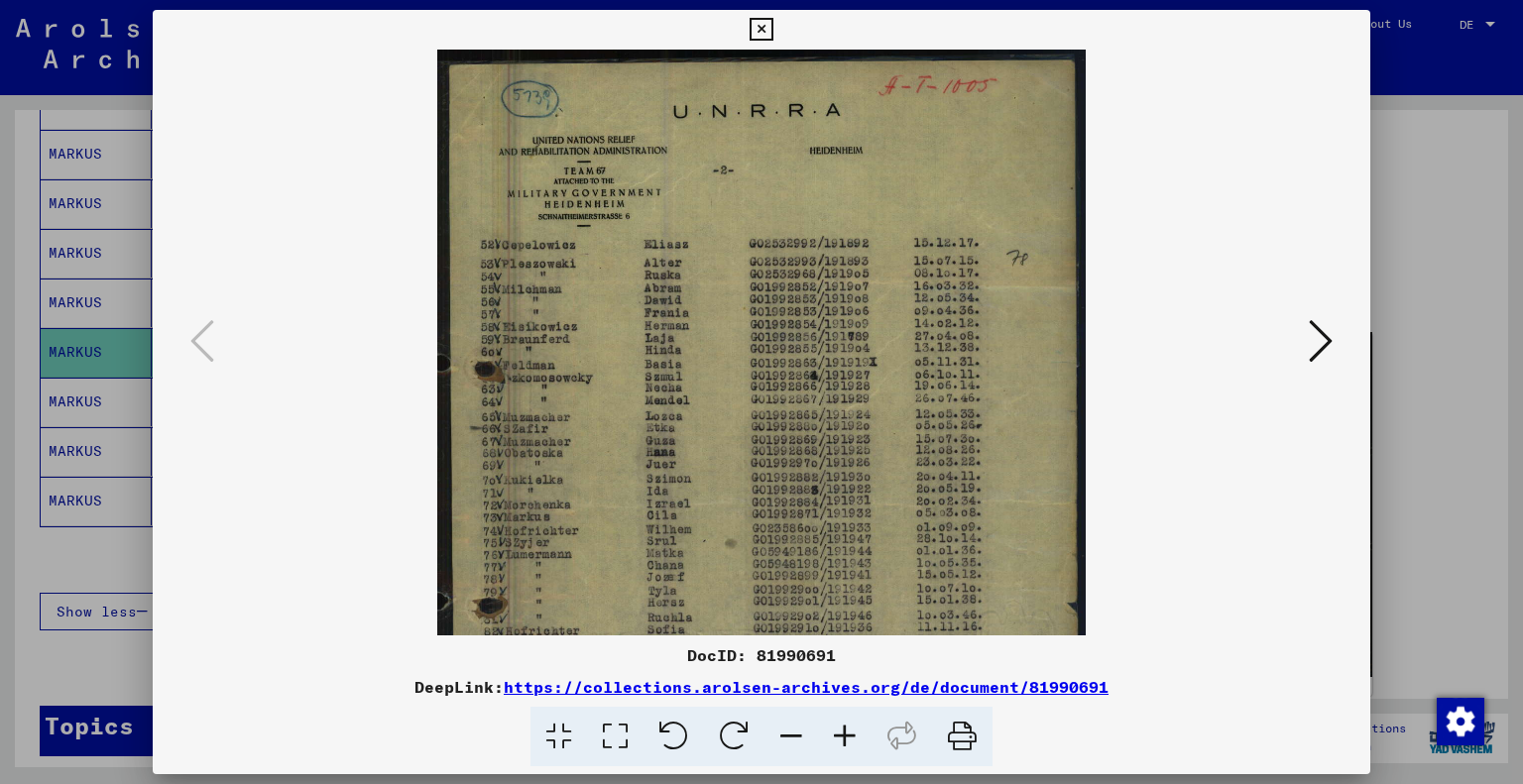 click at bounding box center [845, 736] 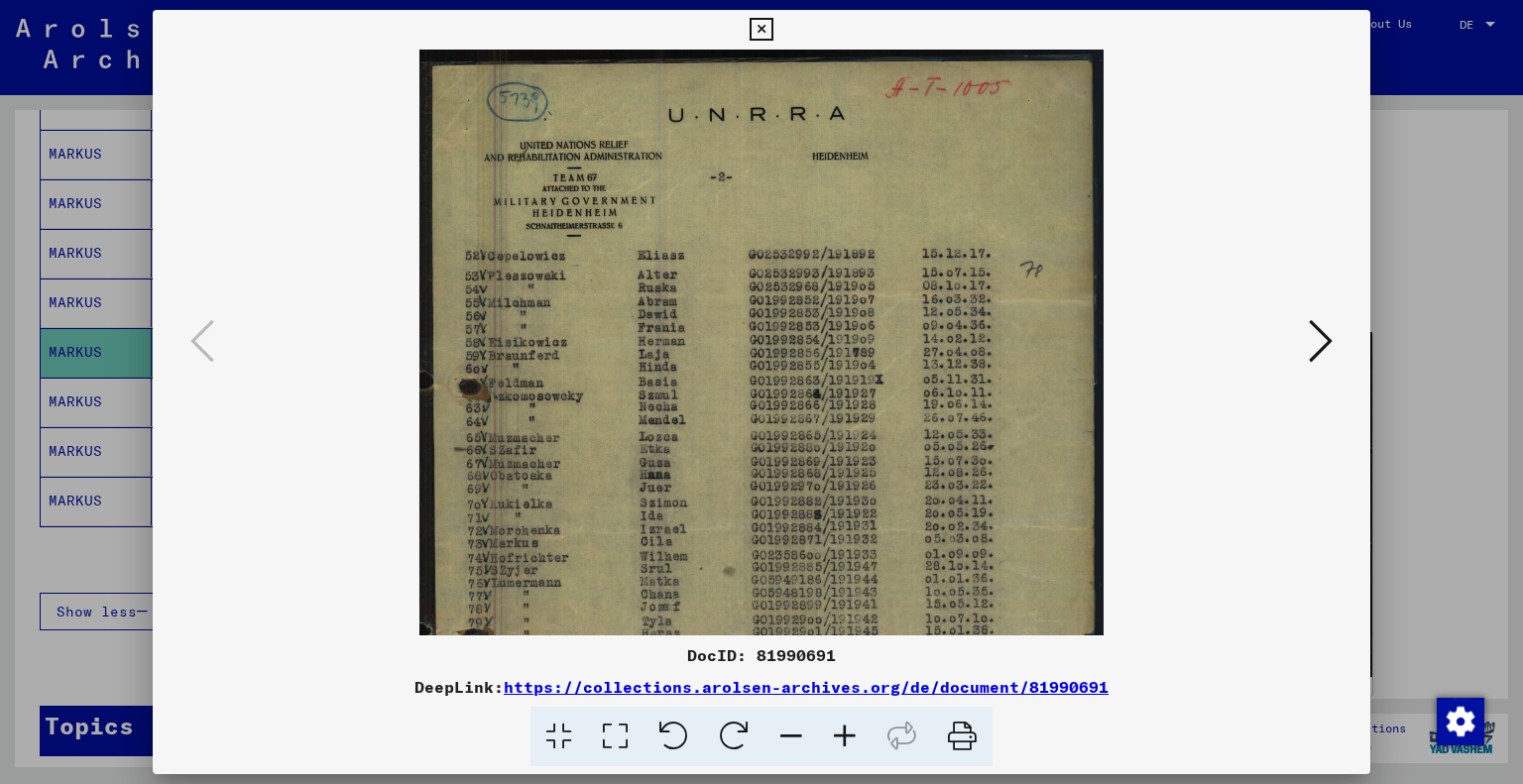 click at bounding box center [845, 736] 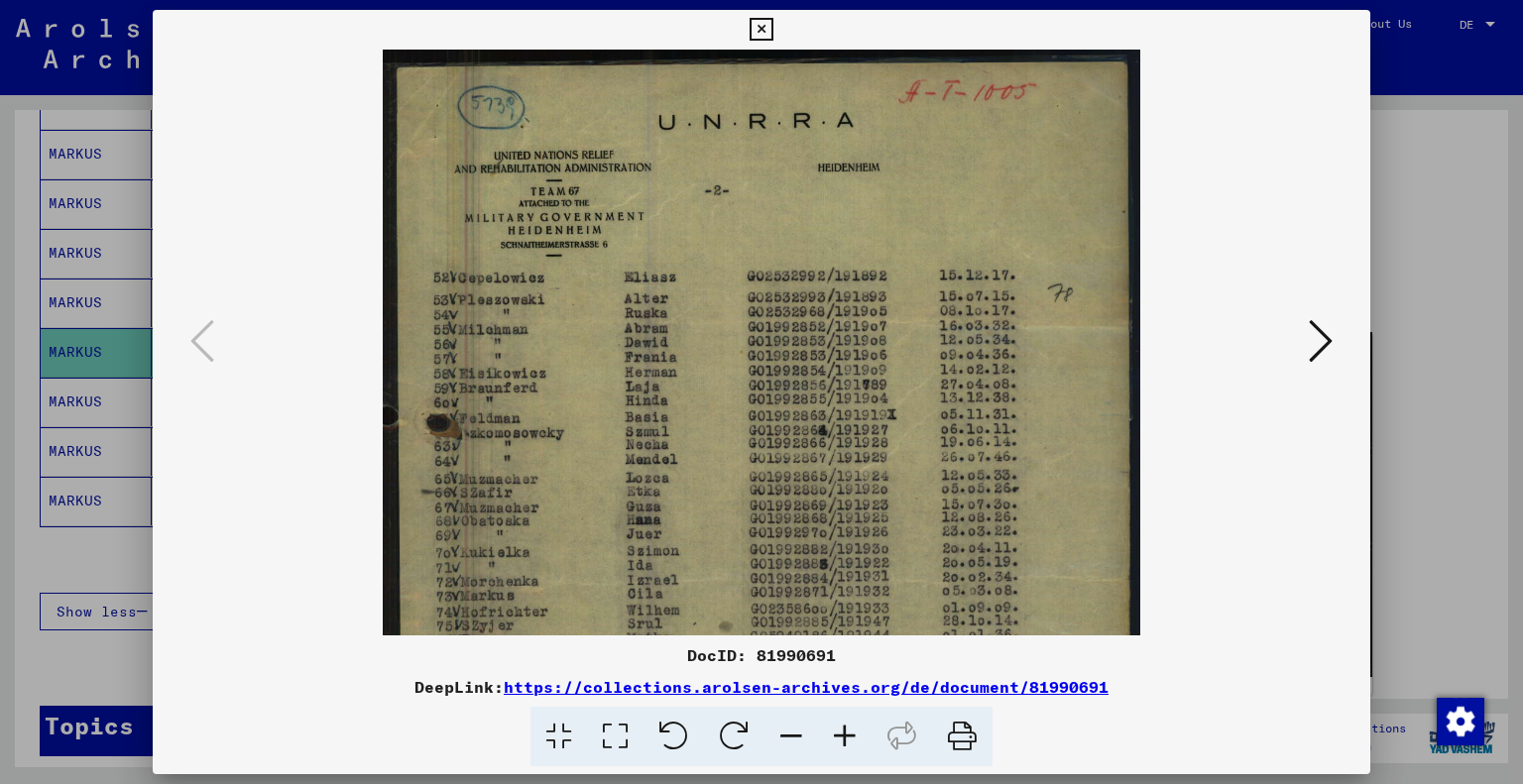 click at bounding box center [845, 736] 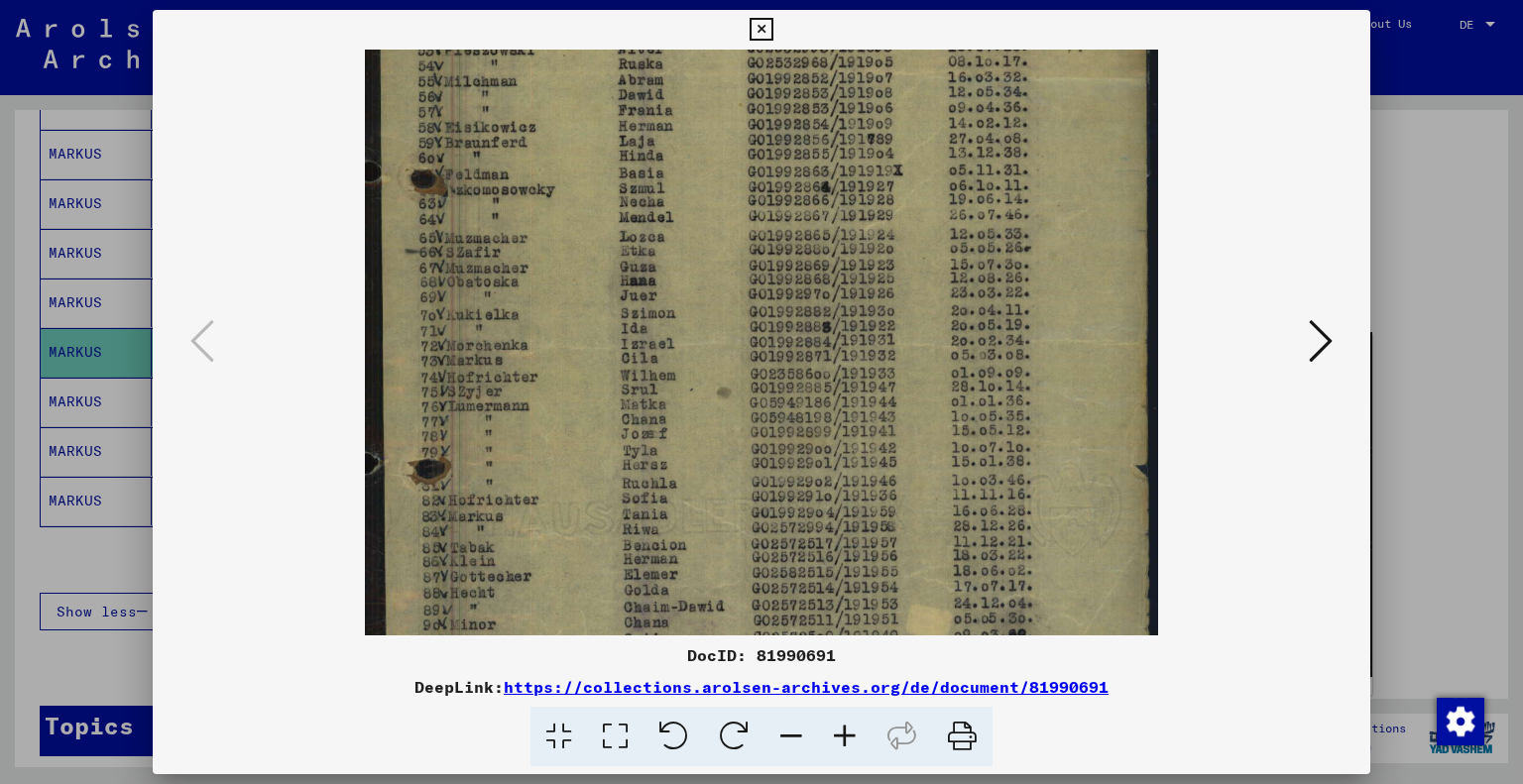 drag, startPoint x: 776, startPoint y: 483, endPoint x: 776, endPoint y: 217, distance: 266 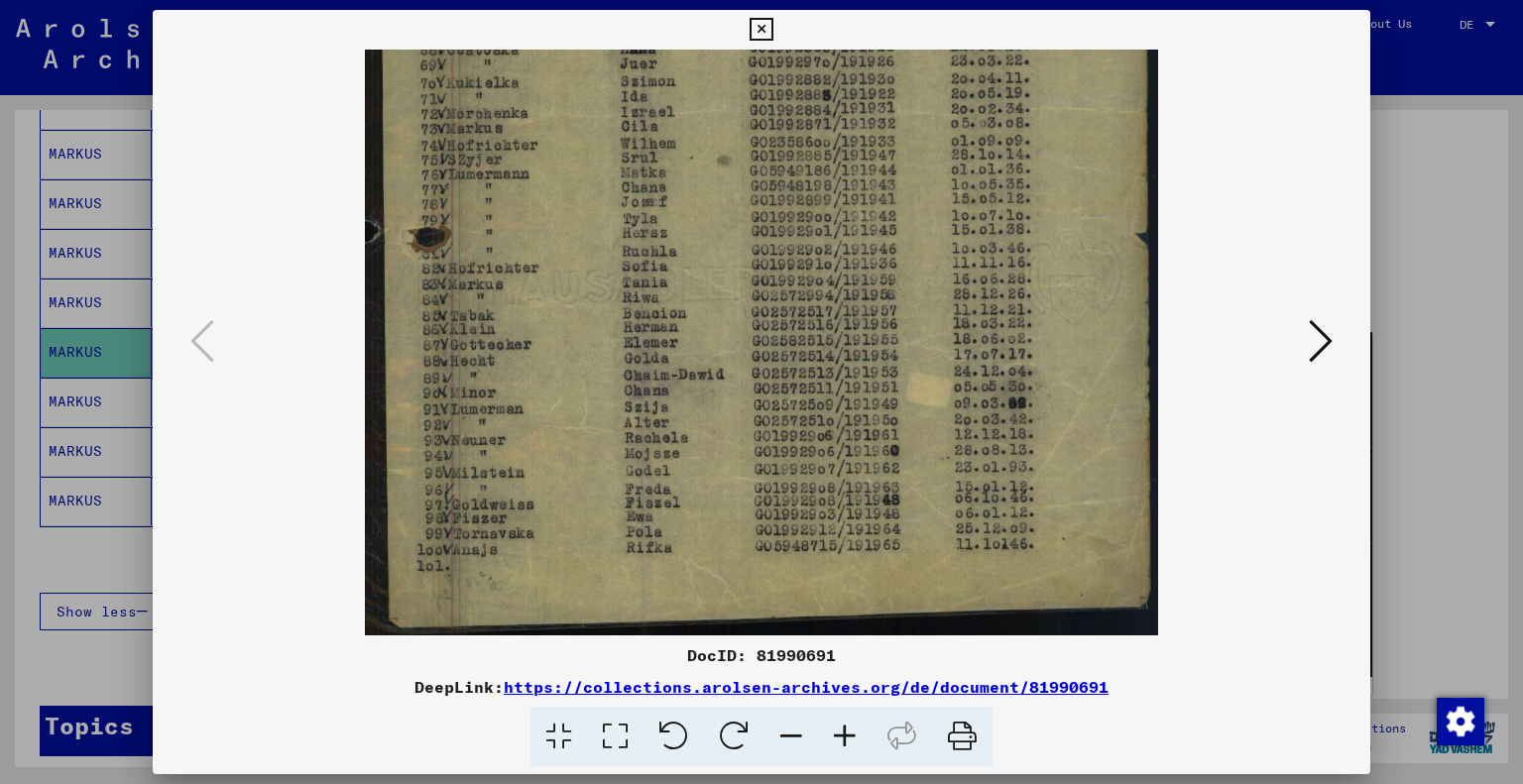 scroll, scrollTop: 493, scrollLeft: 0, axis: vertical 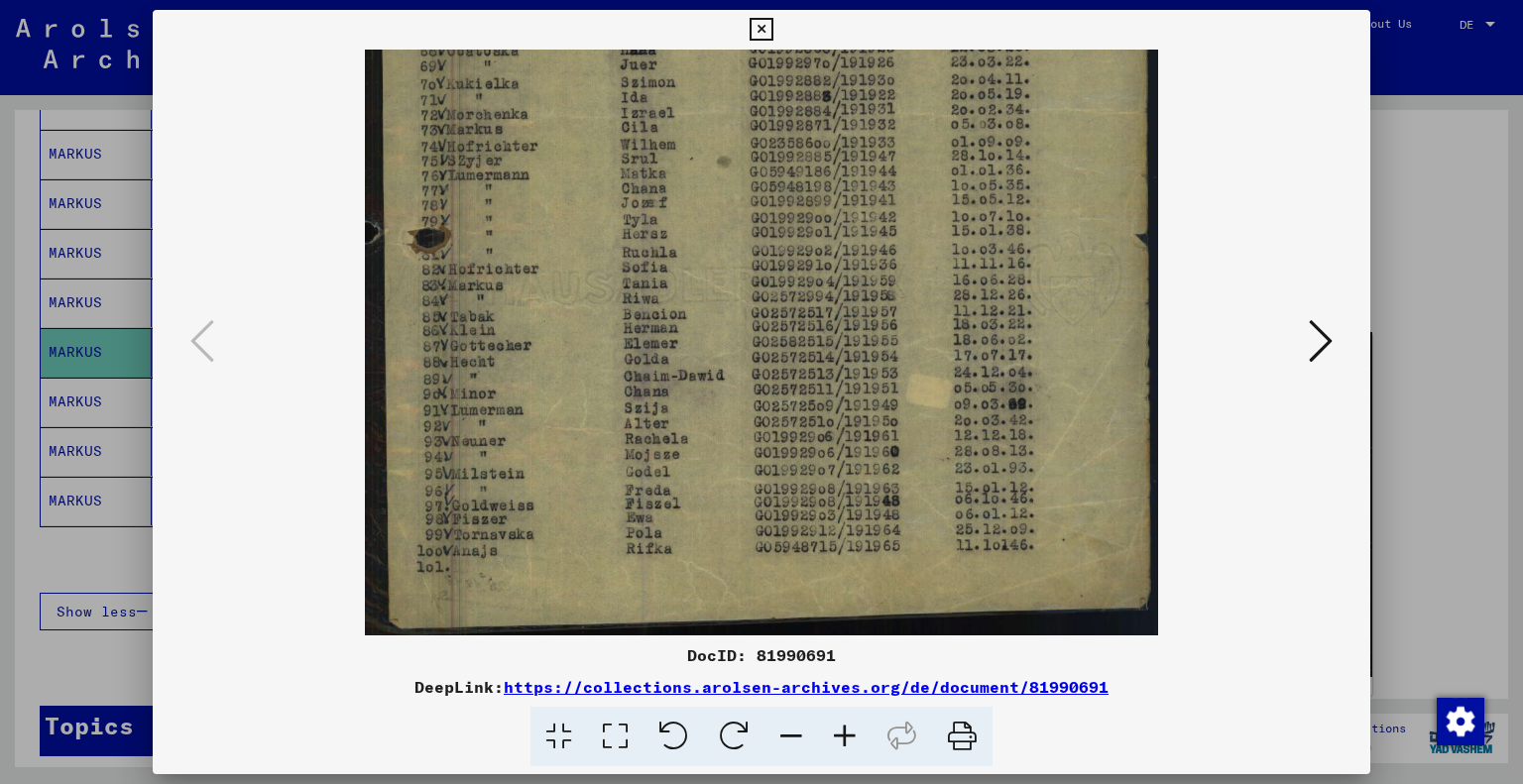 drag, startPoint x: 732, startPoint y: 474, endPoint x: 734, endPoint y: 214, distance: 260.00769 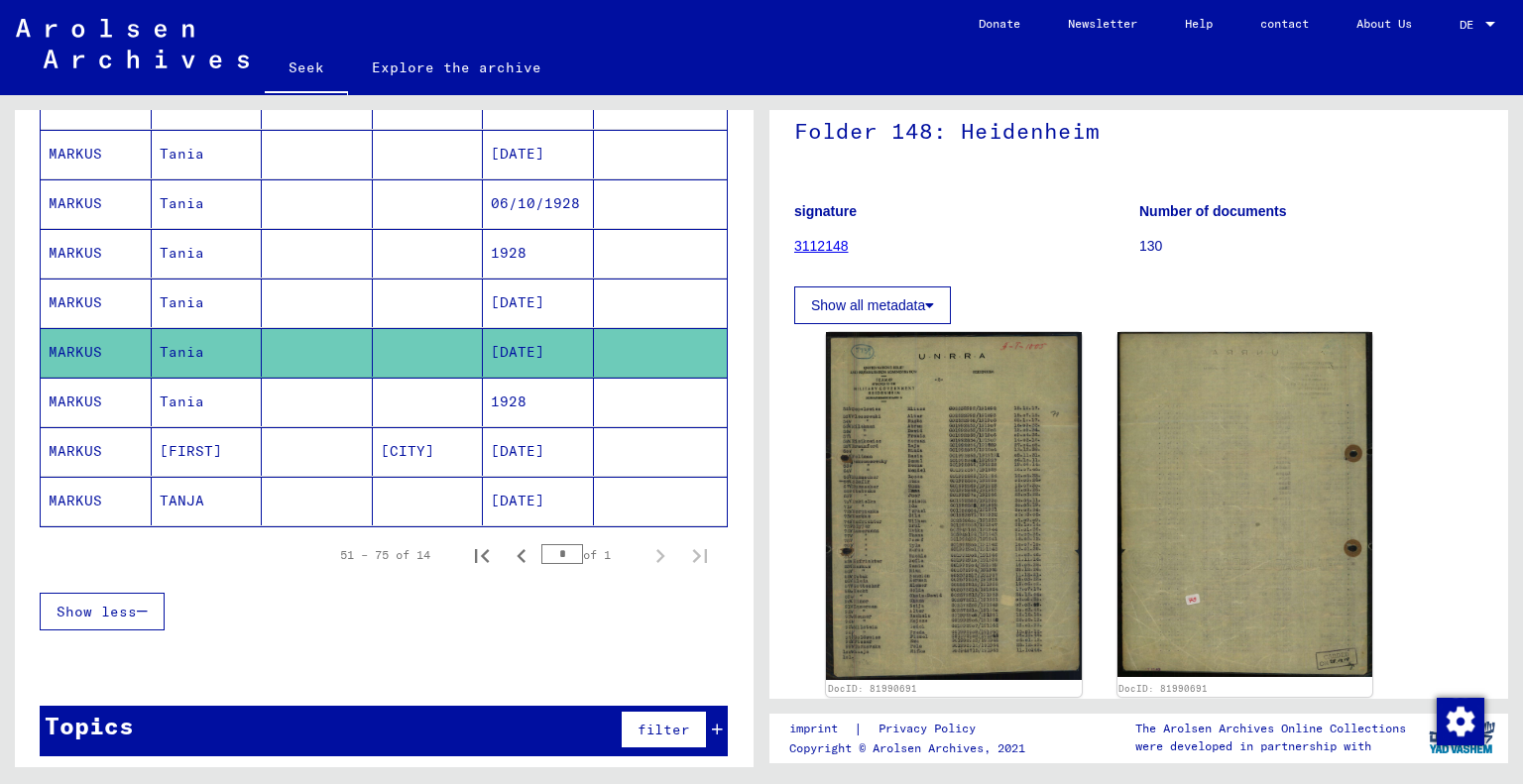 click on "Tania" at bounding box center (190, 451) 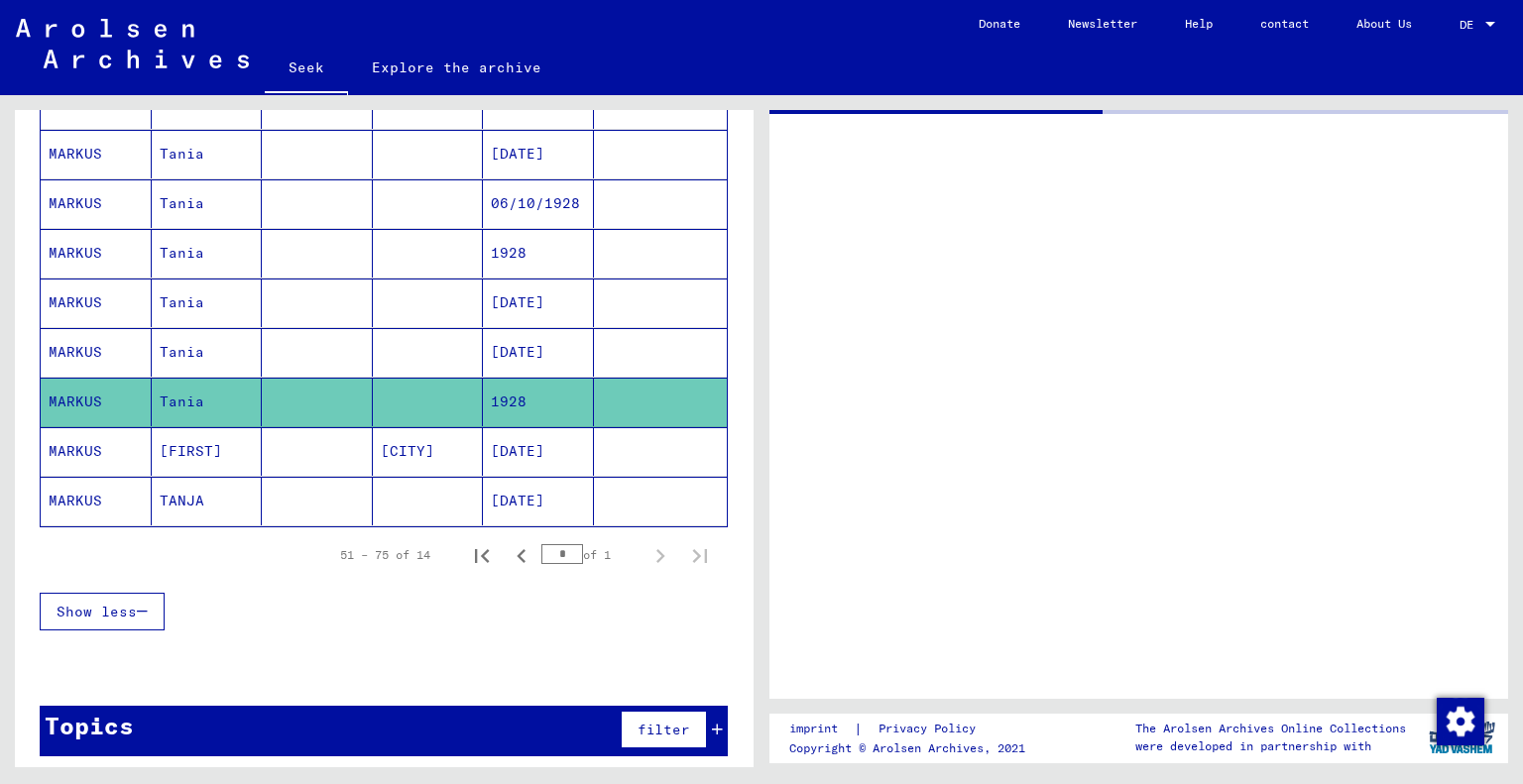 scroll, scrollTop: 0, scrollLeft: 0, axis: both 